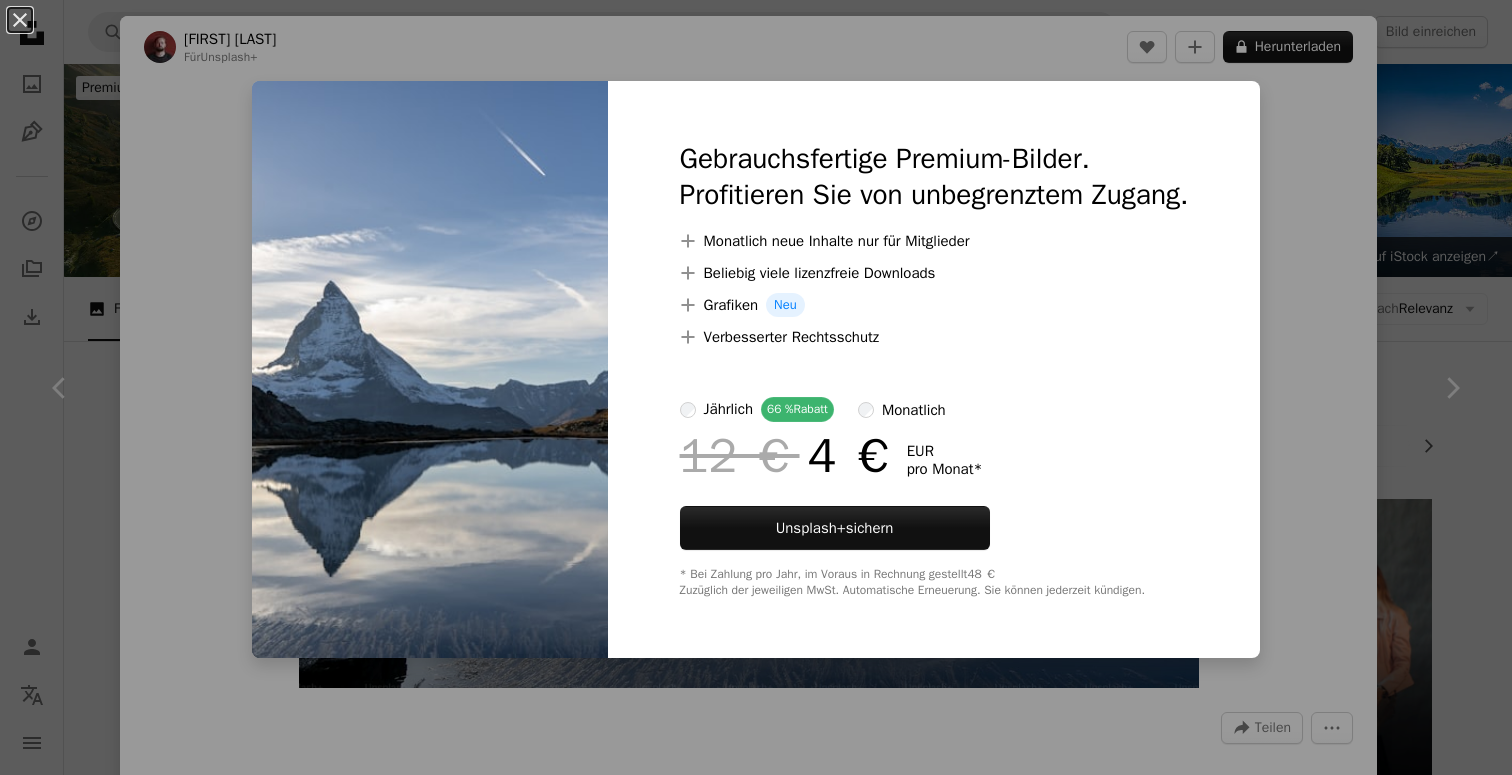 scroll, scrollTop: 1004, scrollLeft: 0, axis: vertical 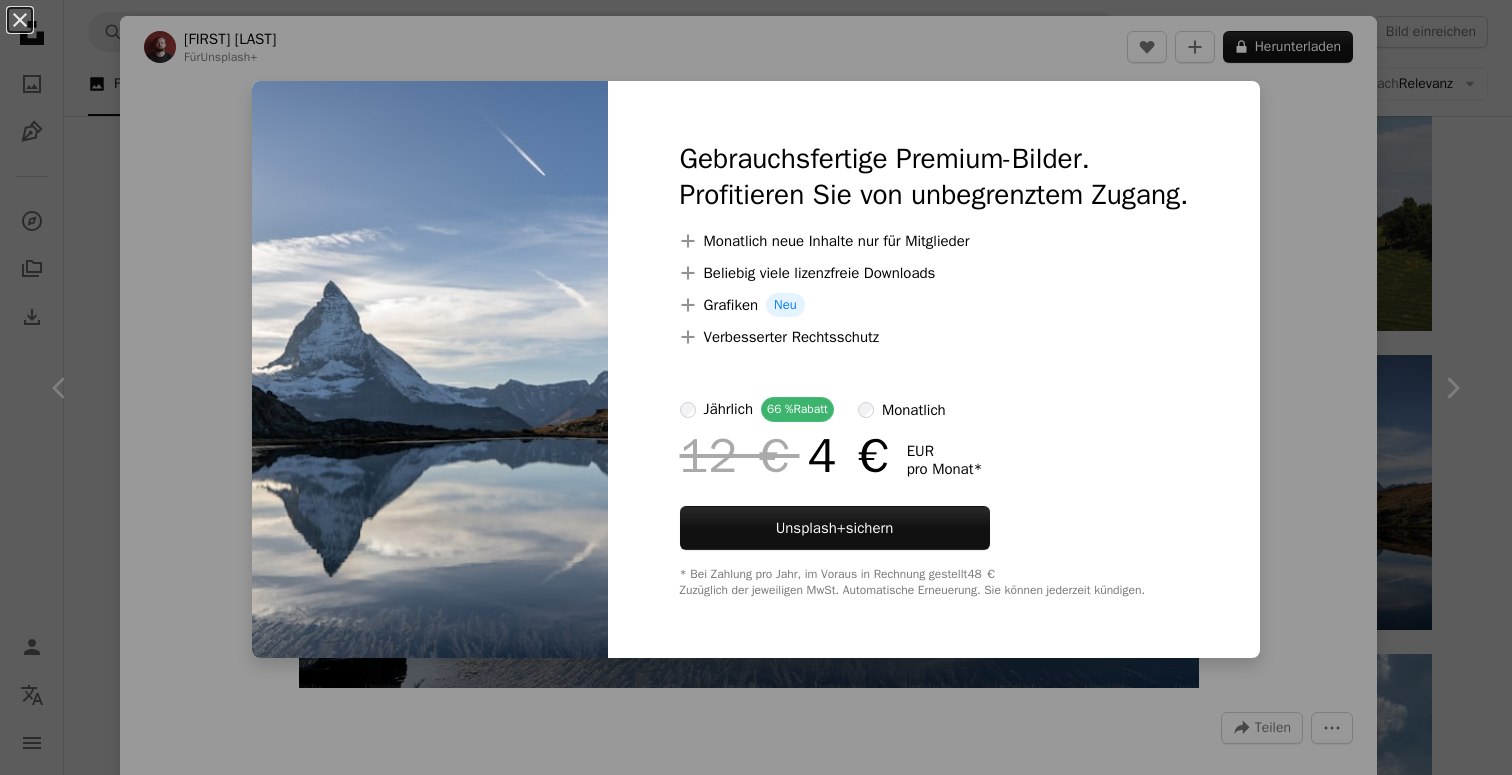 click on "An X shape Gebrauchsfertige Premium-Bilder. Profitieren Sie von unbegrenztem Zugang. A plus sign Monatlich neue Inhalte nur für Mitglieder A plus sign Beliebig viele lizenzfreie Downloads A plus sign Grafiken  Neu A plus sign Verbesserter Rechtsschutz jährlich 66 %  Rabatt monatlich 12 €   4 € EUR pro Monat * Unsplash+  sichern * Bei Zahlung pro Jahr, im Voraus in Rechnung gestellt  48 € Zuzüglich der jeweiligen MwSt. Automatische Erneuerung. Sie können jederzeit kündigen." at bounding box center [756, 387] 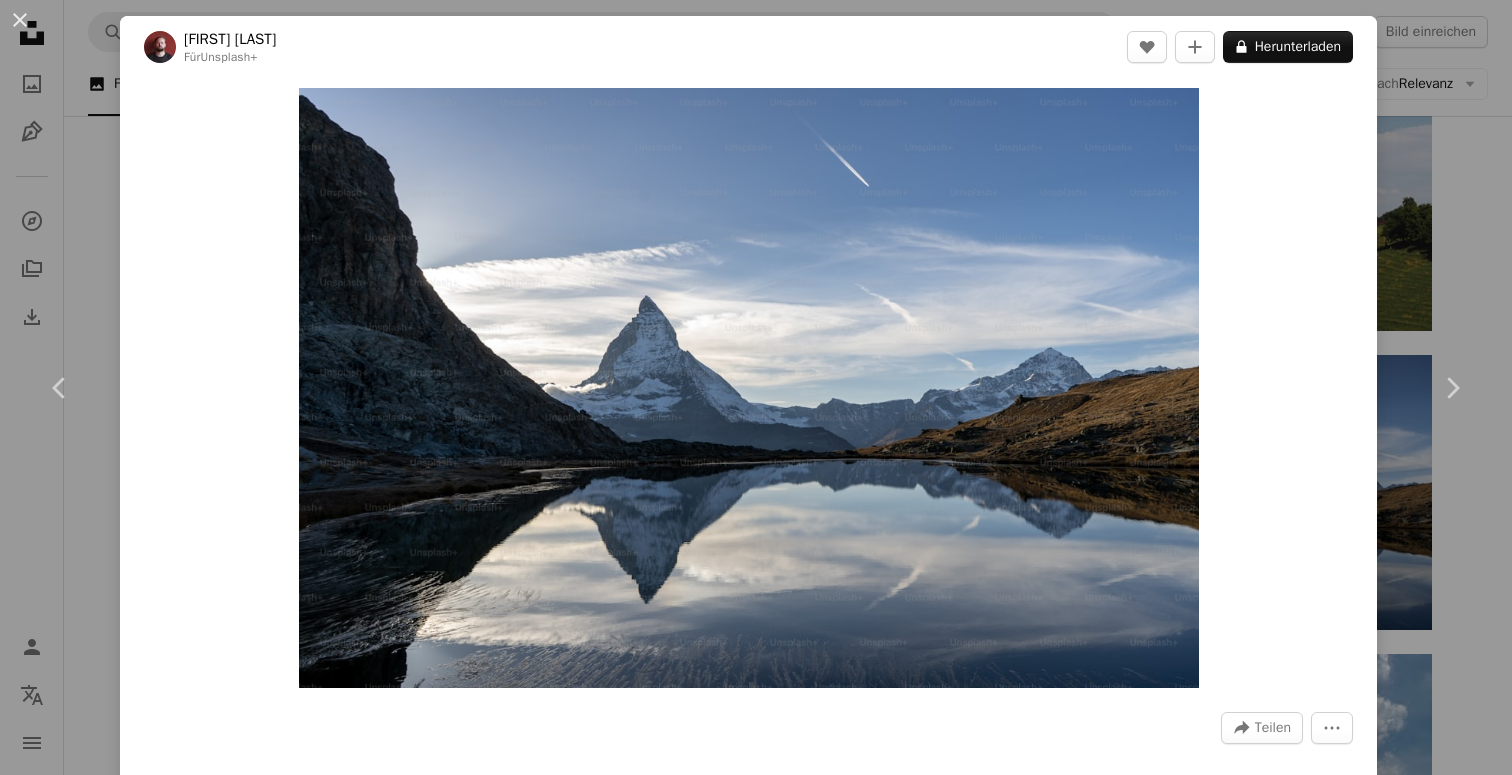 click on "An X shape Chevron left Chevron right [FIRST] [LAST] Für Unsplash+ A heart A plus sign A lock Herunterladen Zoom in A forward-right arrow Teilen More Actions A map marker [CITY], [COUNTRY] Calendar outlined Veröffentlicht am [DATE] Safety Lizenziert unter der Unsplash+ Lizenz [COUNTRY] See Tapeten Hintergründe ansehen Höhepunkt [LANDMARK] [CITY] Erfrischung Kostenlose Fotos Aus dieser Serie Chevron right Plus sign for Unsplash+ Plus sign for Unsplash+ Plus sign for Unsplash+ Plus sign for Unsplash+ Plus sign for Unsplash+ Ähnliche Bilder Plus sign for Unsplash+ A heart A plus sign [FIRST] [LAST] Für Unsplash+ A lock Herunterladen Plus sign for Unsplash+ A heart A plus sign [FIRST] [LAST] Für Unsplash+ A lock Herunterladen Plus sign for Unsplash+ A heart A plus sign [FIRST] [LAST] Für Unsplash+ A lock Herunterladen Plus sign for Unsplash+ A heart A plus sign [Getty Images] Für Unsplash+ A lock Herunterladen Plus sign for Unsplash+ A heart A plus sign [FIRST] [LAST] Für Unsplash+ A lock A heart" at bounding box center [756, 387] 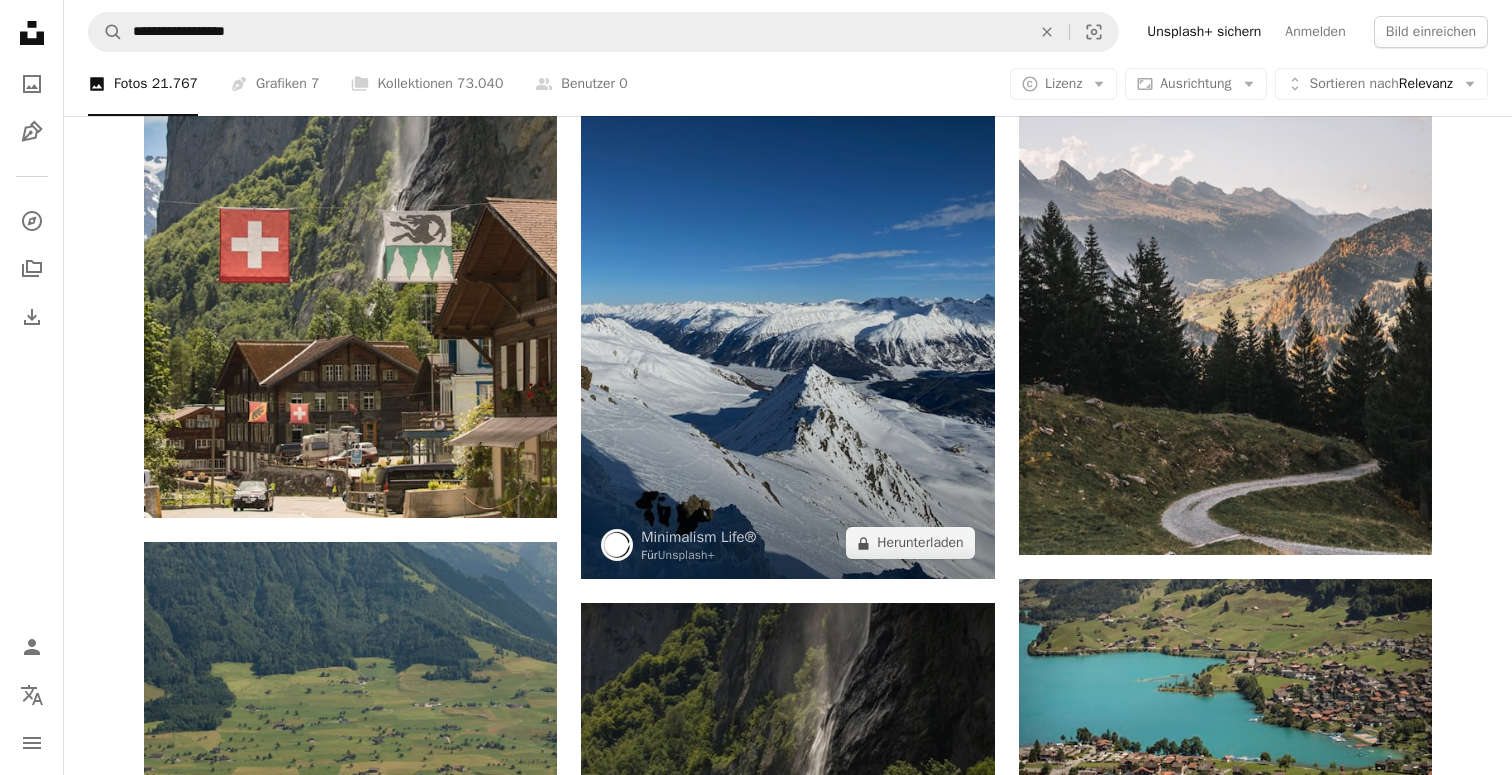 scroll, scrollTop: 2521, scrollLeft: 0, axis: vertical 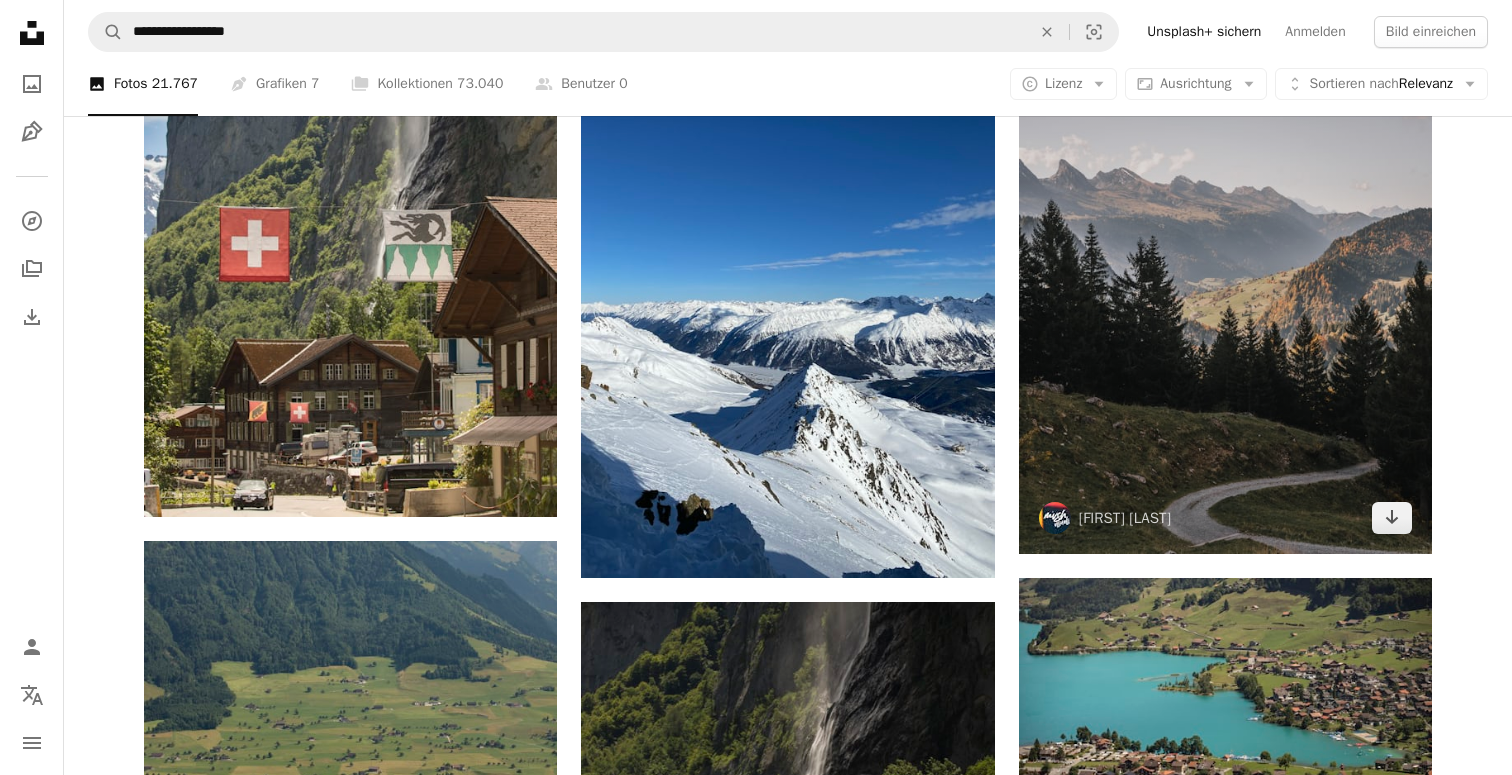 click at bounding box center (1225, 244) 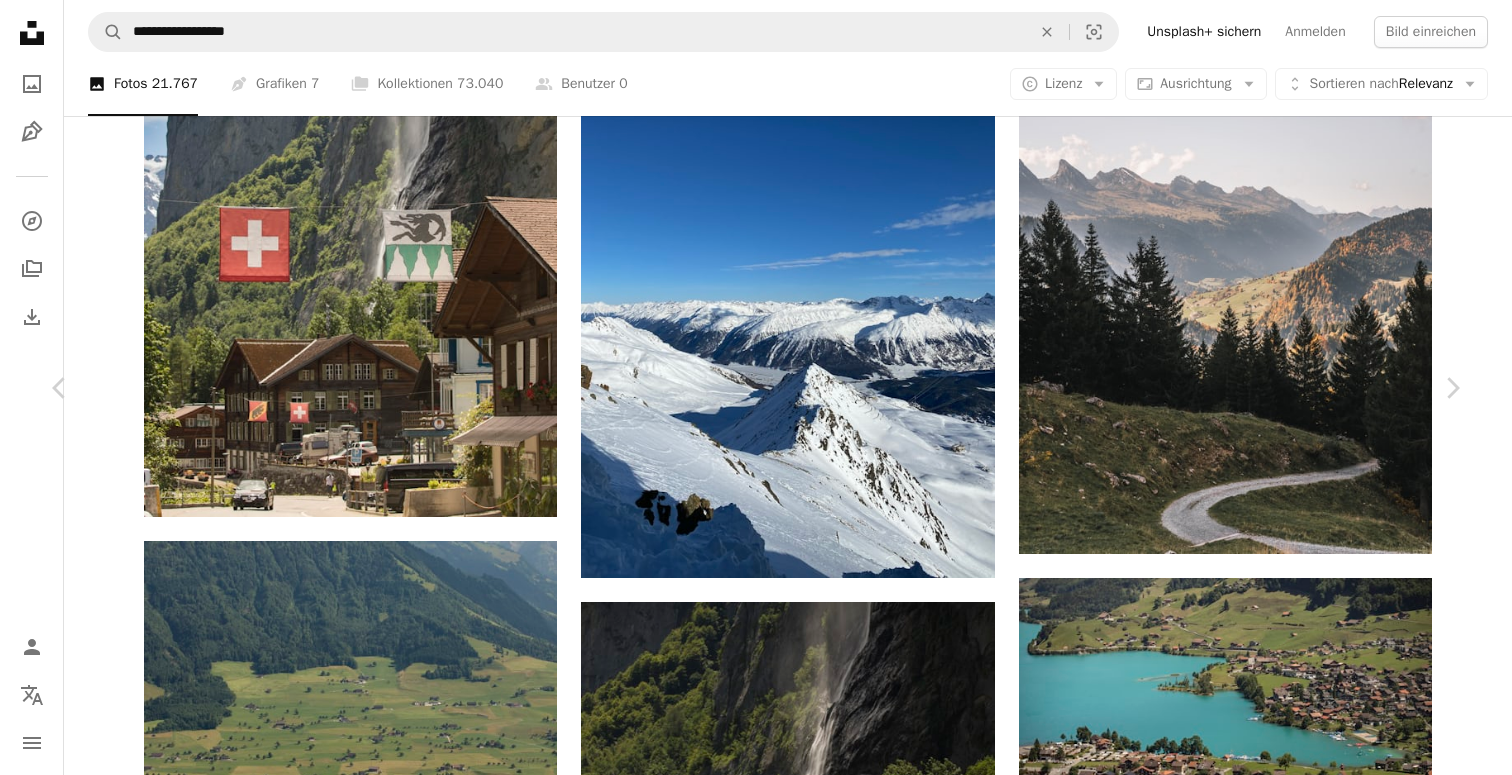 click on "Kostenlos herunterladen" at bounding box center [1231, 2461] 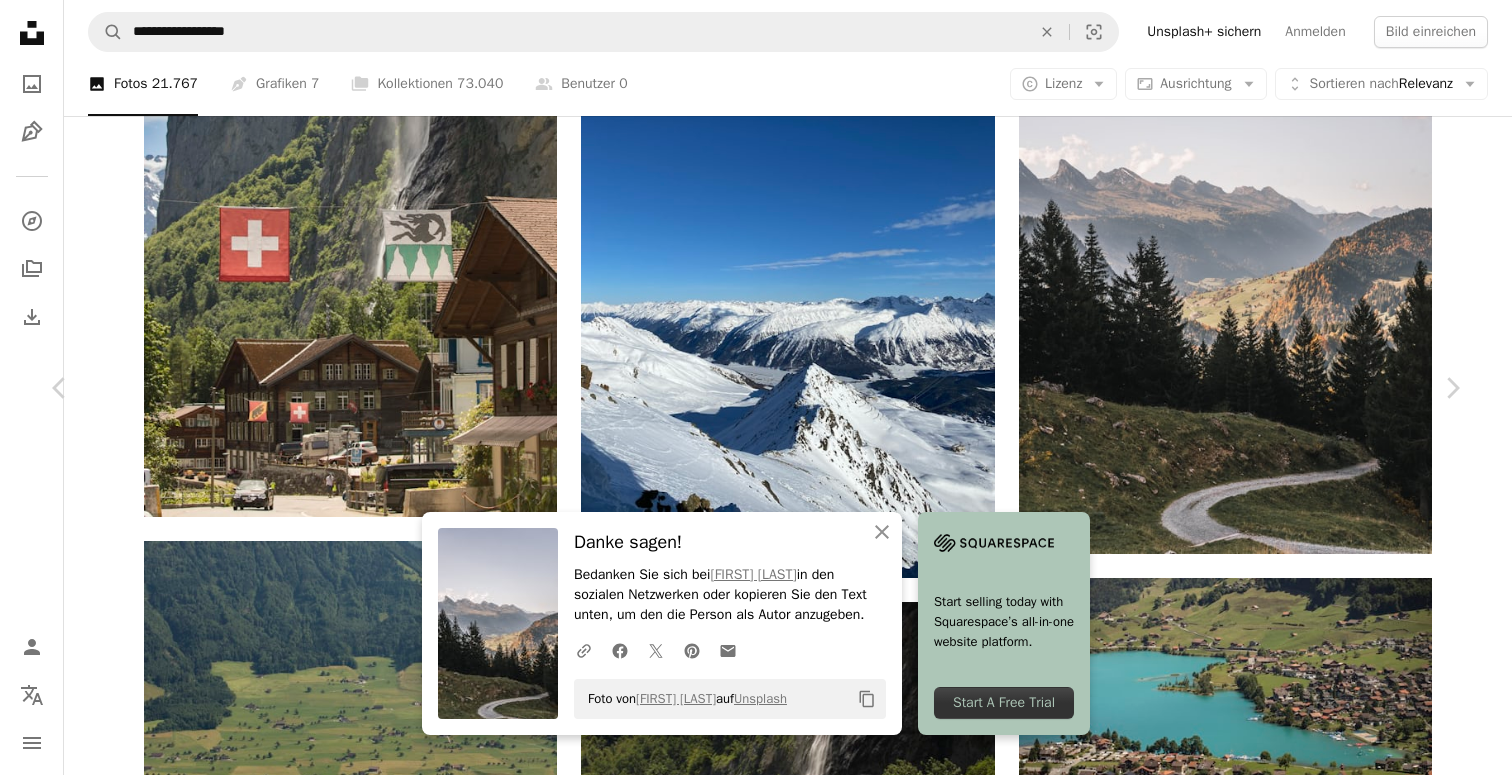 click on "An X shape Chevron left Chevron right An X shape Schließen Danke sagen! Bedanken Sie sich bei [FIRST] [LAST] in den sozialen Netzwerken oder kopieren Sie den Text unten, um den die Person als Autor anzugeben. A URL sharing icon (chains) Facebook icon X (formerly Twitter) icon Pinterest icon An envelope Foto von [FIRST] [LAST] auf Unsplash
Copy content Start selling today with Squarespace’s all-in-one website platform. Start A Free Trial [FIRST] [LAST] [LAST] A heart A plus sign Kostenlos herunterladen Chevron down Zoom in Aufrufe [NUMBER] Downloads [NUMBER] A forward-right arrow Teilen Info icon Info More Actions A map marker [CITY], [COUNTRY] Calendar outlined Veröffentlicht am [DATE] Camera SONY, ILCE-7M3 Safety Kostenlos zu verwenden im Rahmen der Unsplash Lizenz Gebirge [COUNTRY] Bäume iPhone 12 Hintergrundbild Tal Bergstraße [COUNTRY] Berge [COUNTRY] Natur [COUNTRY] Herbst Pflanze draußen Bergkette Höhepunkt Kiefer Tanne Nadelbaum Steigung Abies Kostenlose Bilder  |   ↗ Ähnliche Bilder" at bounding box center [756, 2801] 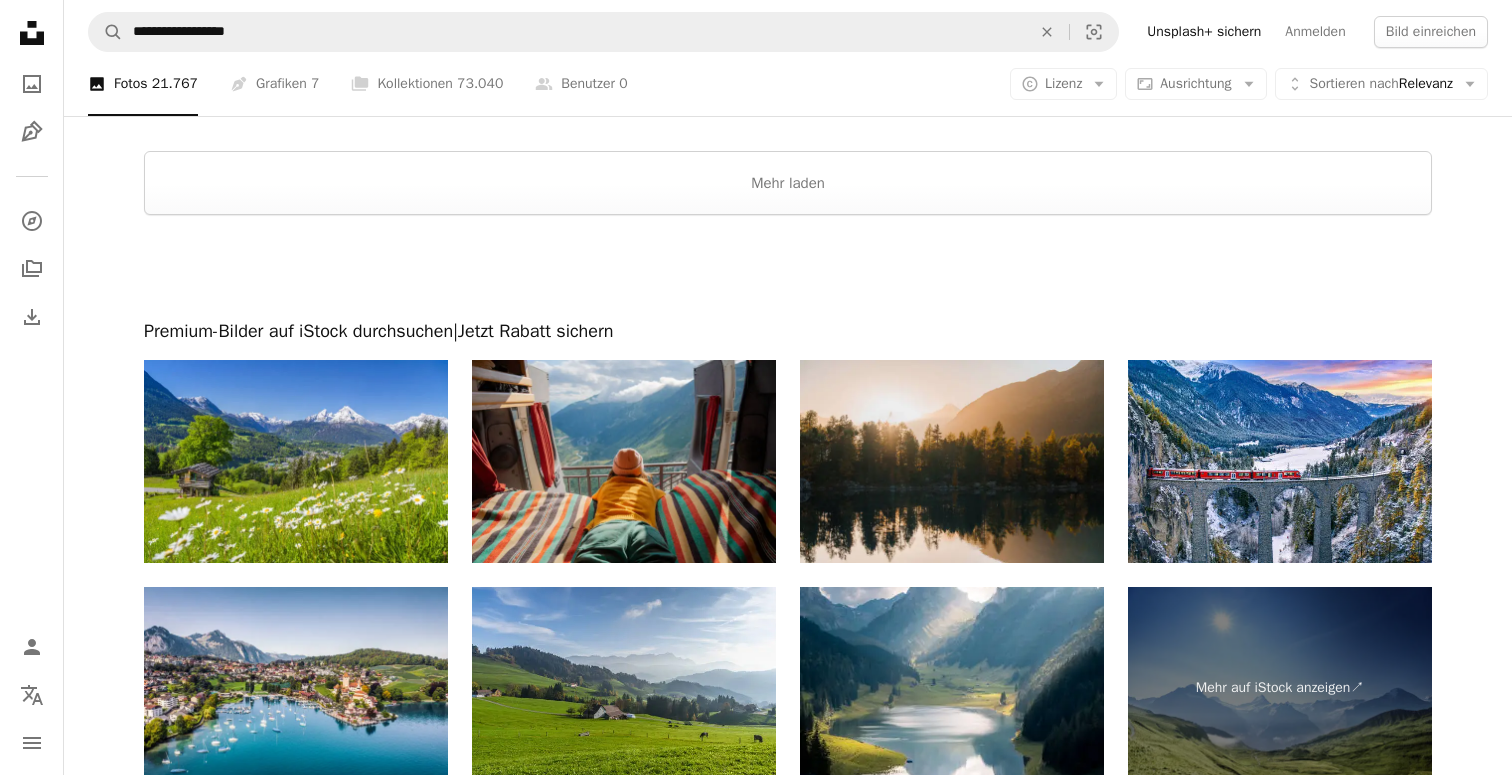 scroll, scrollTop: 3917, scrollLeft: 0, axis: vertical 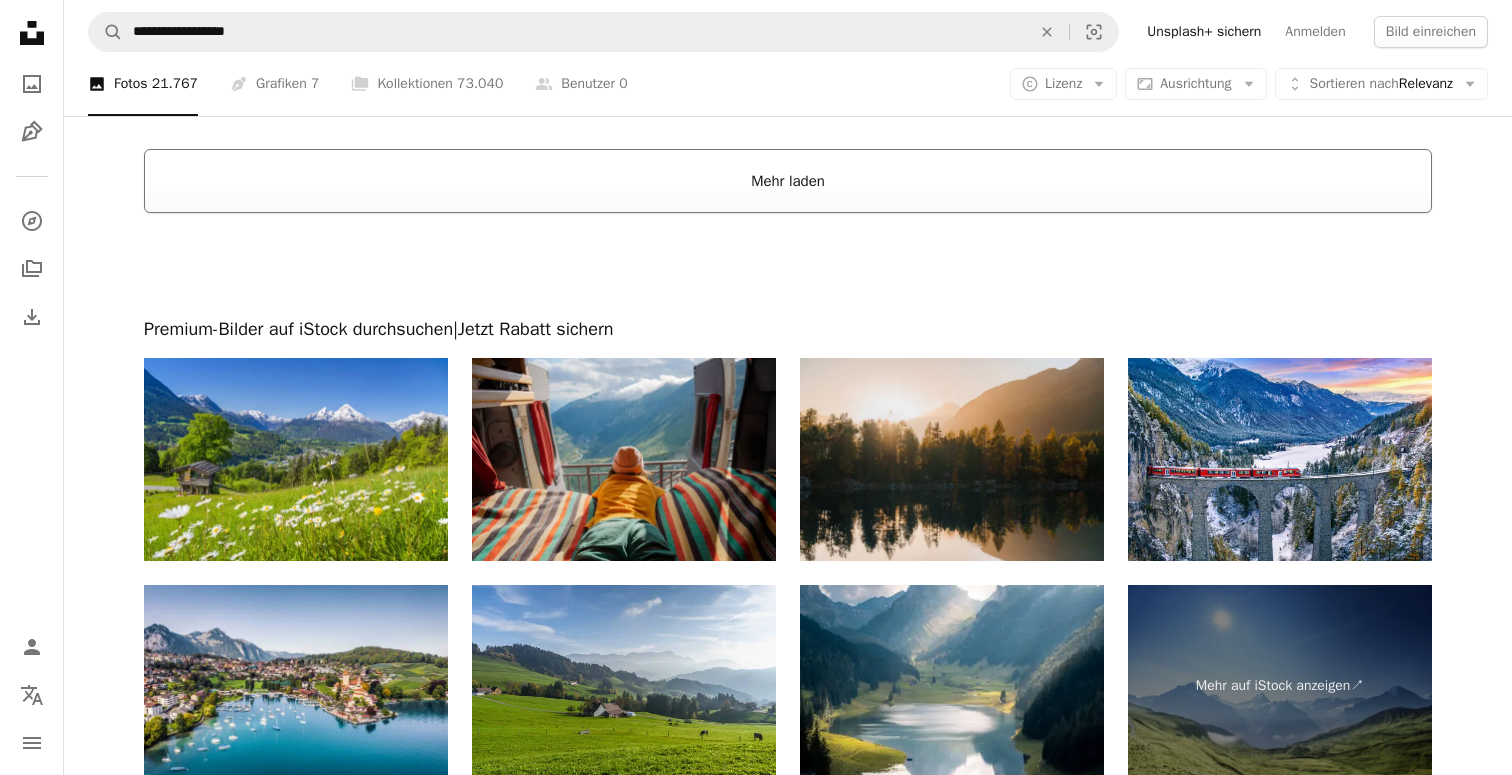 click on "Mehr laden" at bounding box center (788, 181) 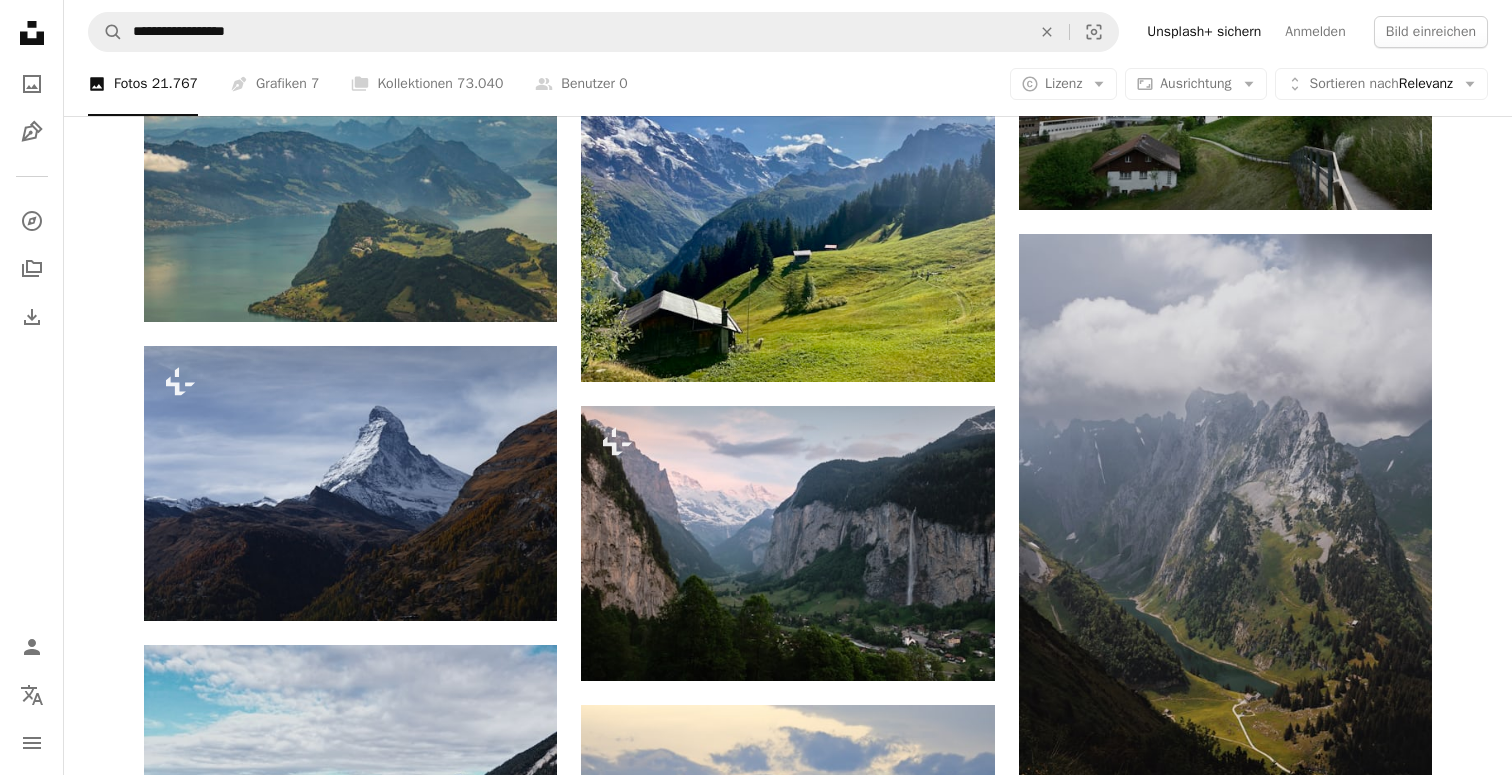 scroll, scrollTop: 6076, scrollLeft: 0, axis: vertical 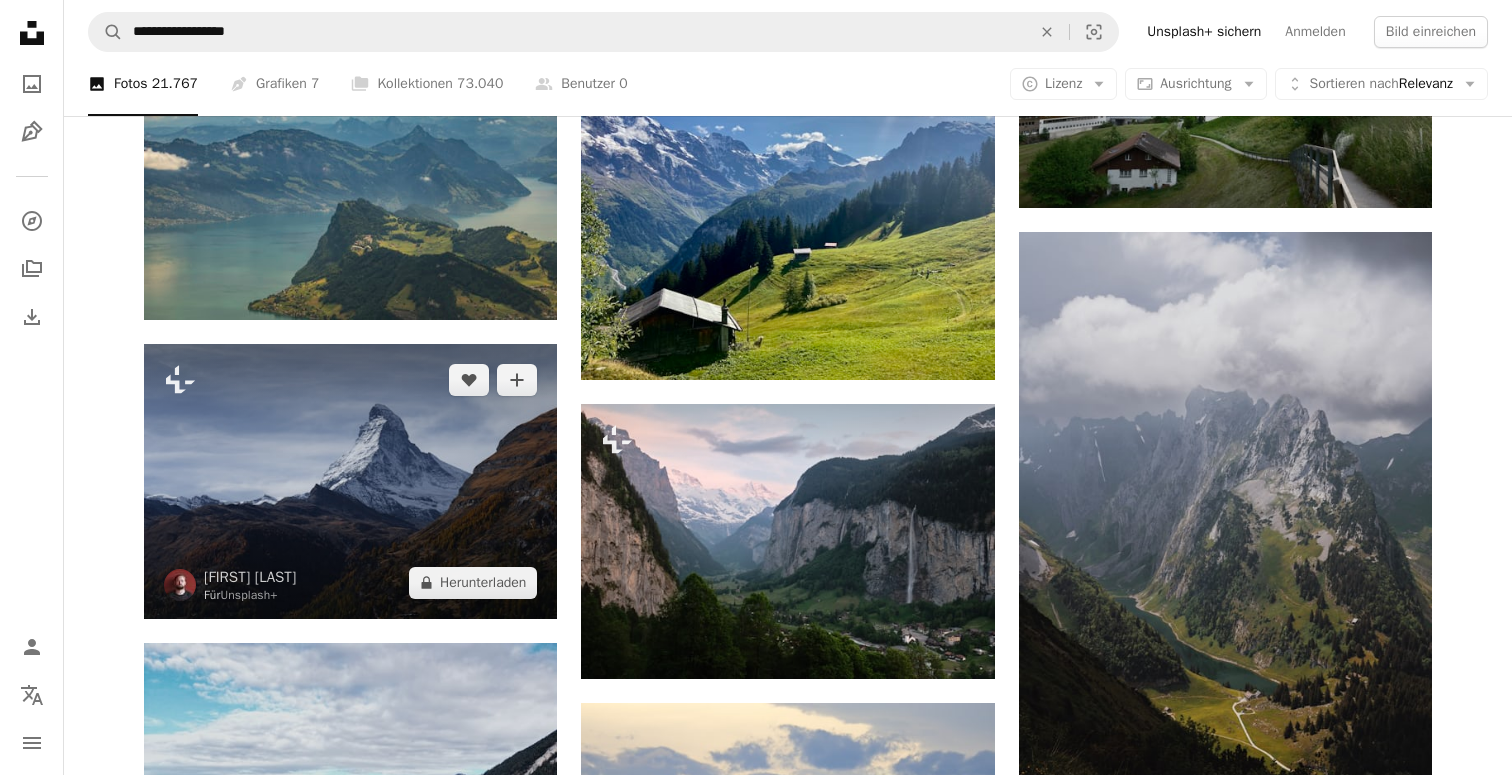 click at bounding box center [350, 481] 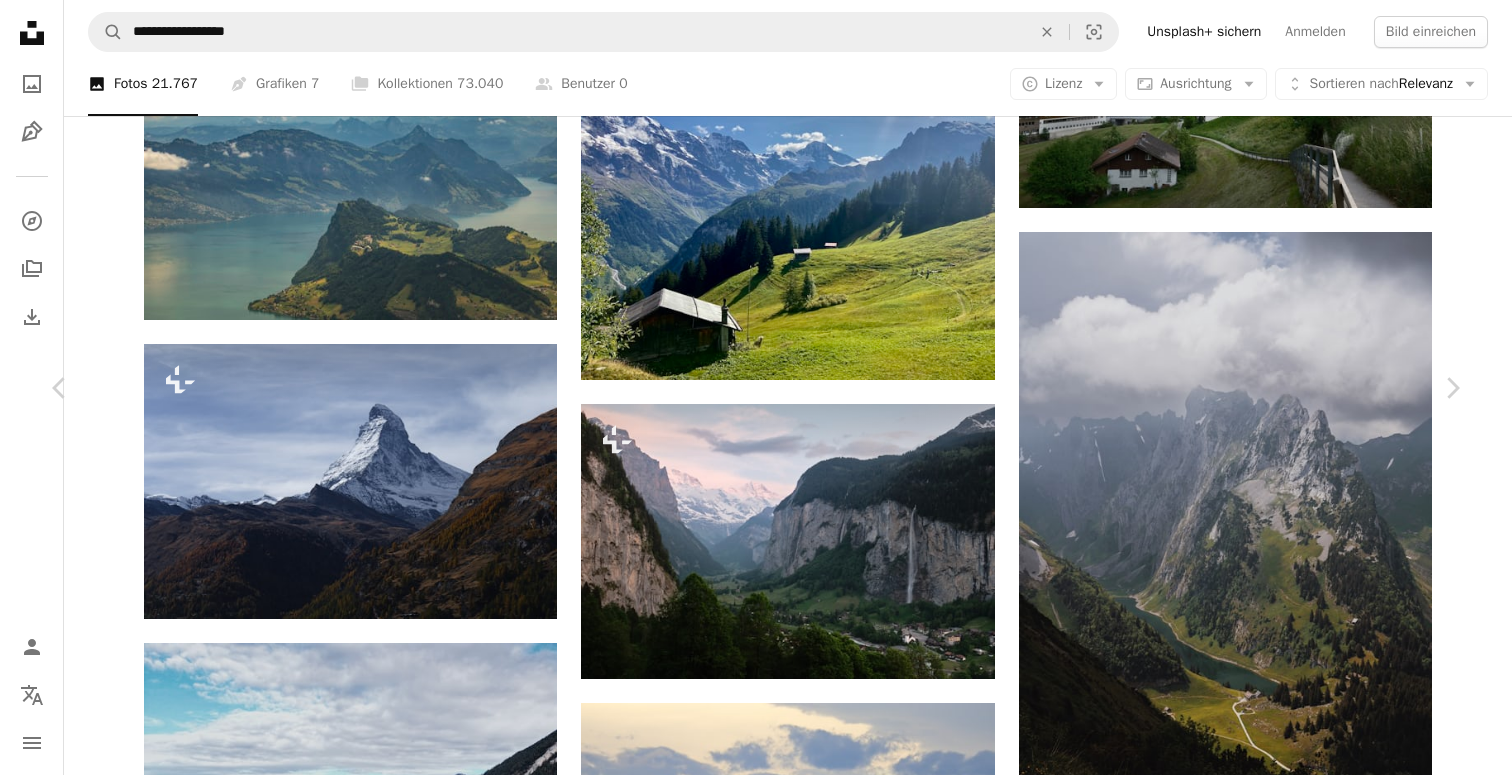click on "Zoom in" at bounding box center [748, 4370] 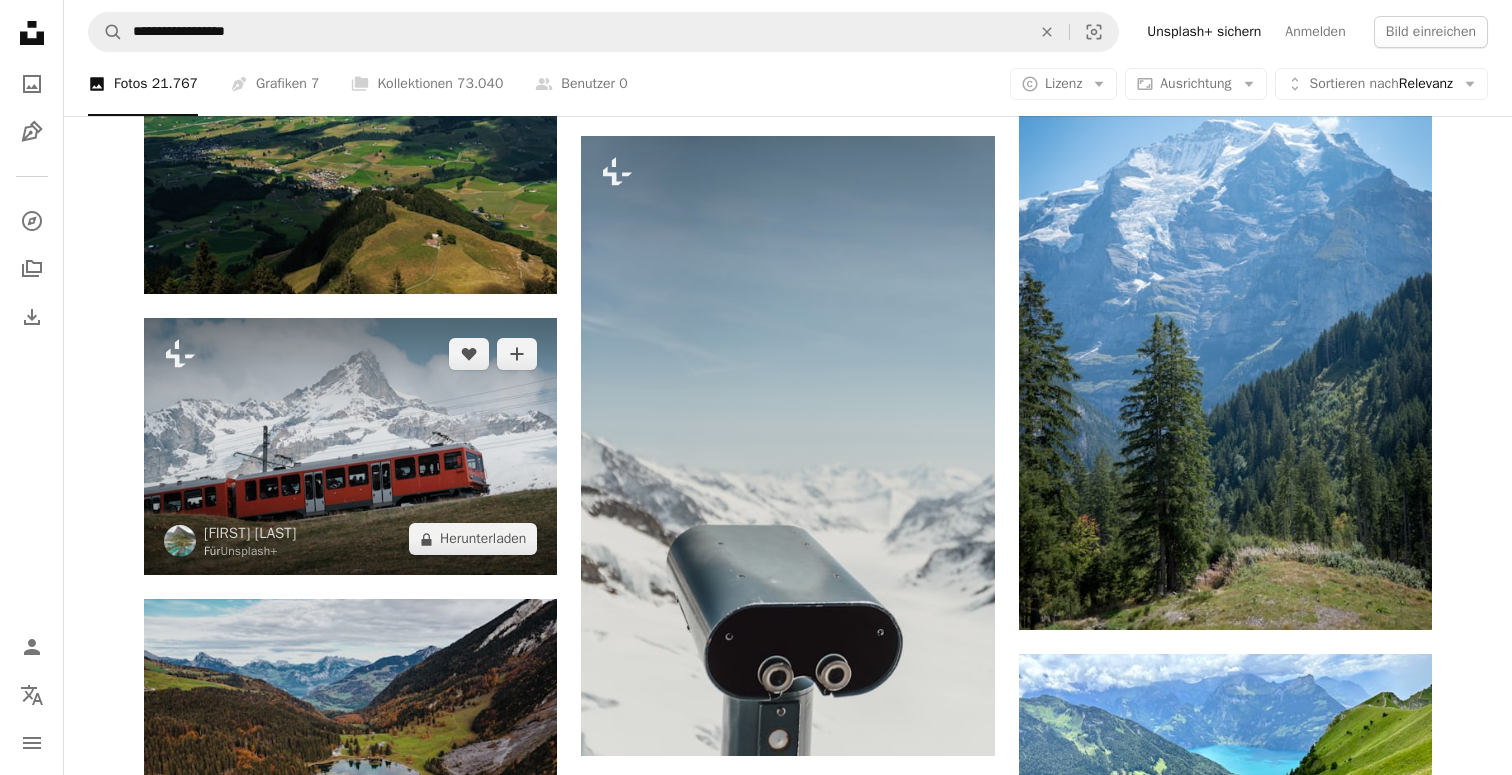 scroll, scrollTop: 7278, scrollLeft: 0, axis: vertical 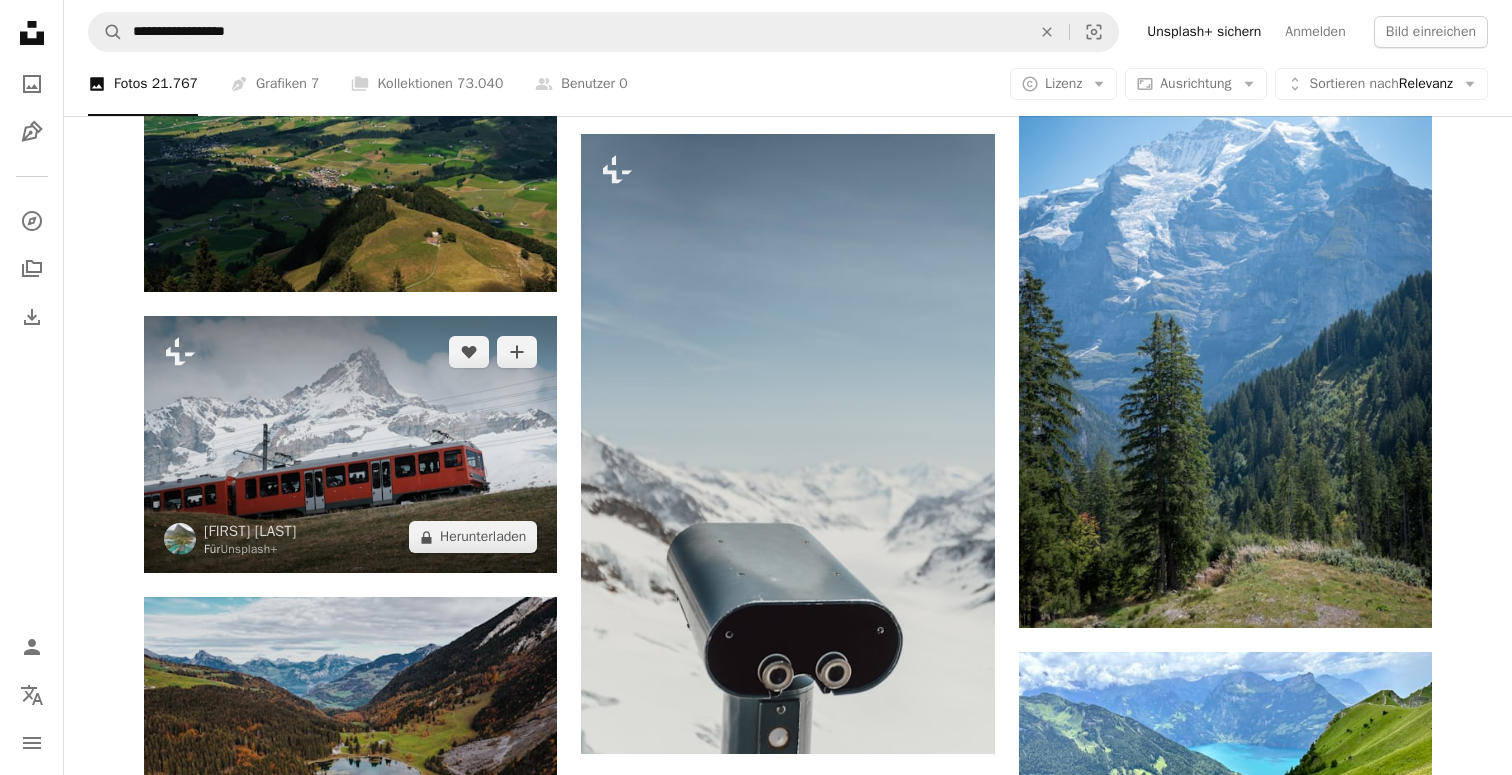 click at bounding box center (350, 445) 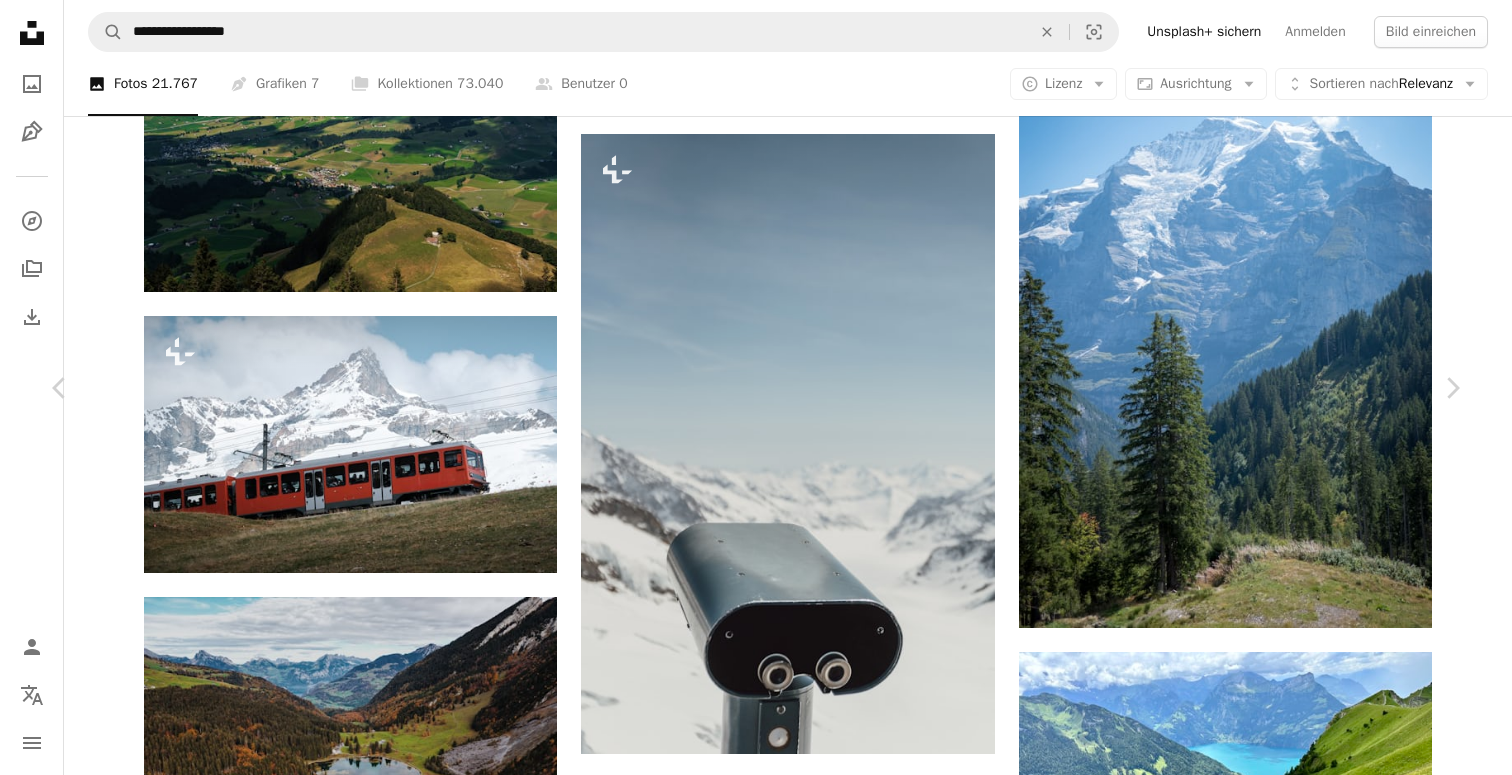 scroll, scrollTop: 24, scrollLeft: 0, axis: vertical 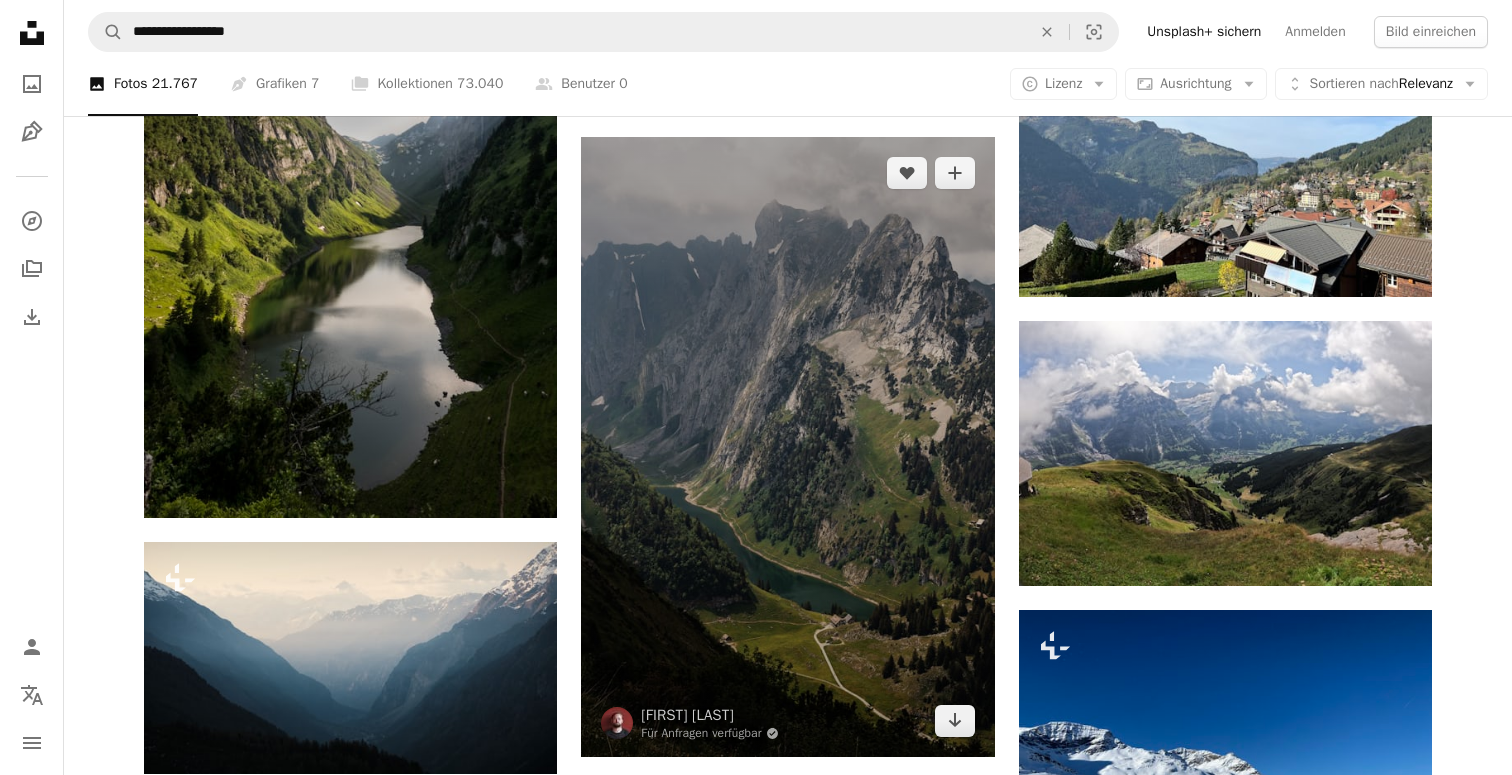 click at bounding box center [787, 447] 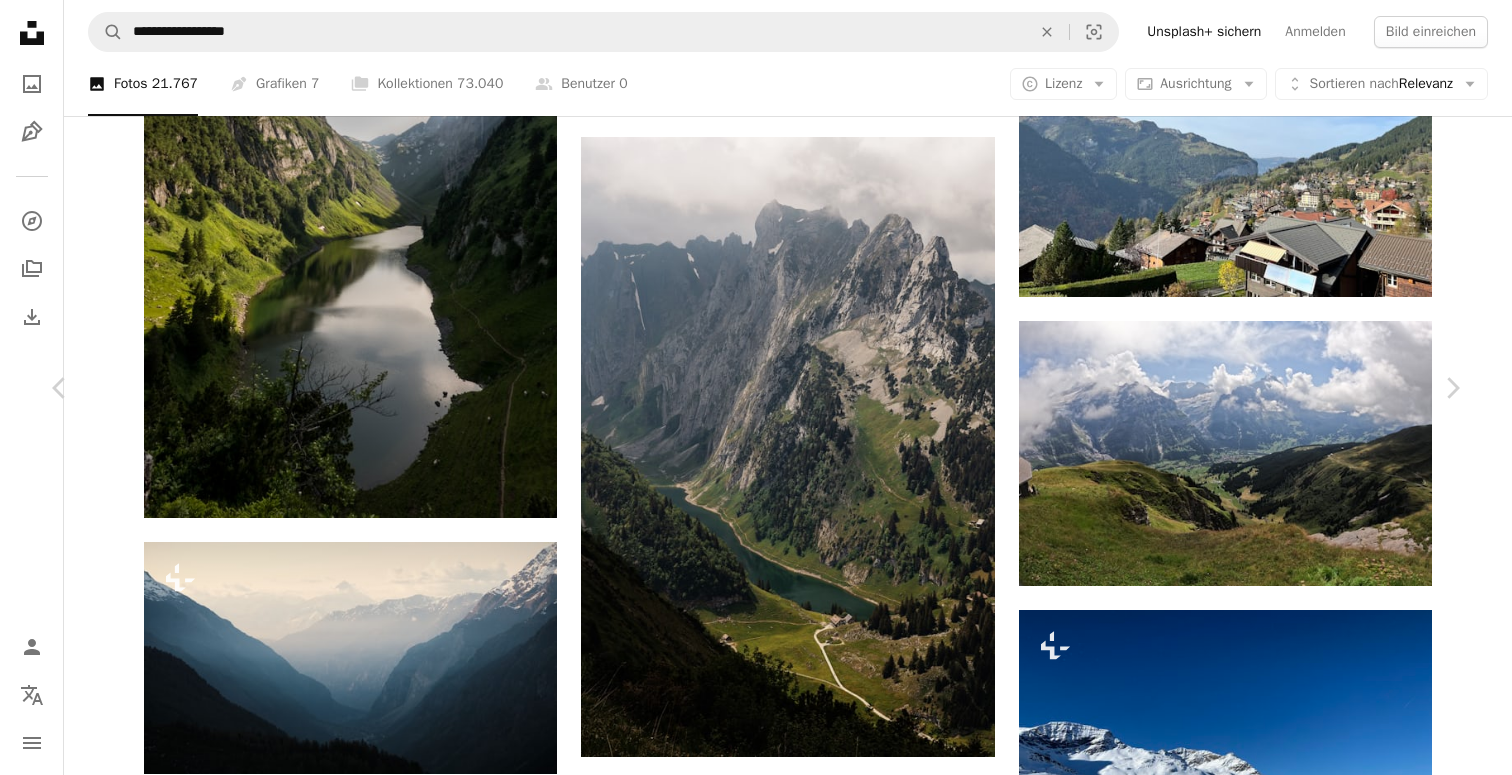 click on "Kostenlos herunterladen" at bounding box center (1231, 5661) 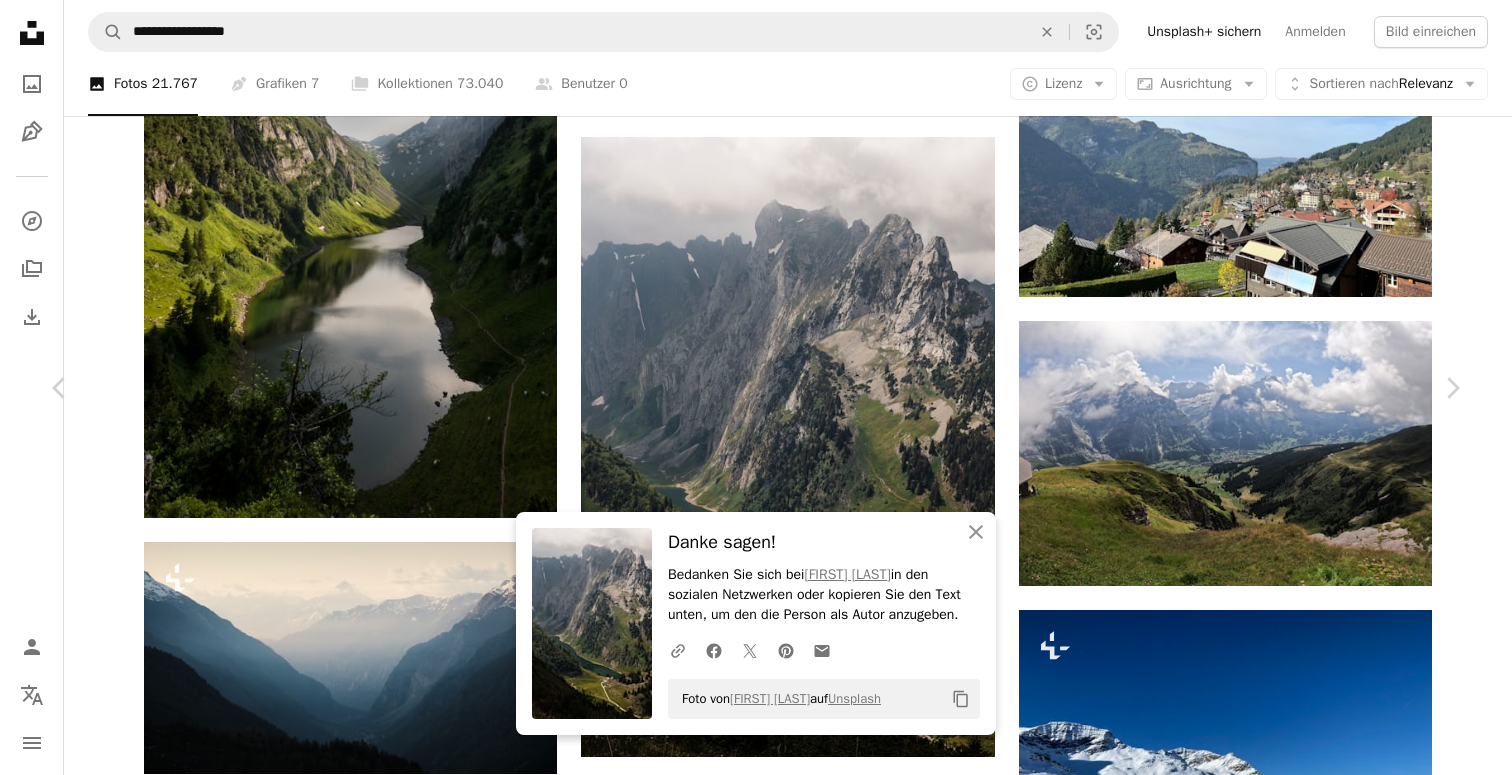 click on "An X shape Chevron left Chevron right An X shape Schließen Danke sagen! Bedanken Sie sich bei [FIRST] [LAST] in den sozialen Netzwerken oder kopieren Sie den Text unten, um den die Person als Autor anzugeben. A URL sharing icon (chains) Facebook icon X (formerly Twitter) icon Pinterest icon An envelope Foto von [FIRST] [LAST] auf Unsplash
Copy content [FIRST] [LAST] Für Anfragen verfügbar A checkmark inside of a circle A heart A plus sign Kostenlos herunterladen Chevron down Zoom in Aufrufe [NUMBER] Downloads [NUMBER] A forward-right arrow Teilen Info icon Info More Actions A map marker [CITY], [COUNTRY] Calendar outlined Veröffentlicht am [DATE] Camera SONY, ILCE-7M4 Safety Kostenlos zu verwenden im Rahmen der Unsplash Lizenz im Freien [COUNTRY] Wandern See [COUNTRY] Berge Herbst Szenerie draußen Bergkette Tal Luftbild Höhepunkt Wildnis Tanne Steigung Public Domain-Bilder Ähnliche Premium-Bilder auf iStock durchsuchen  |  20 % Rabatt mit Aktionscode UNSPLASH20  ↗" at bounding box center [756, 6001] 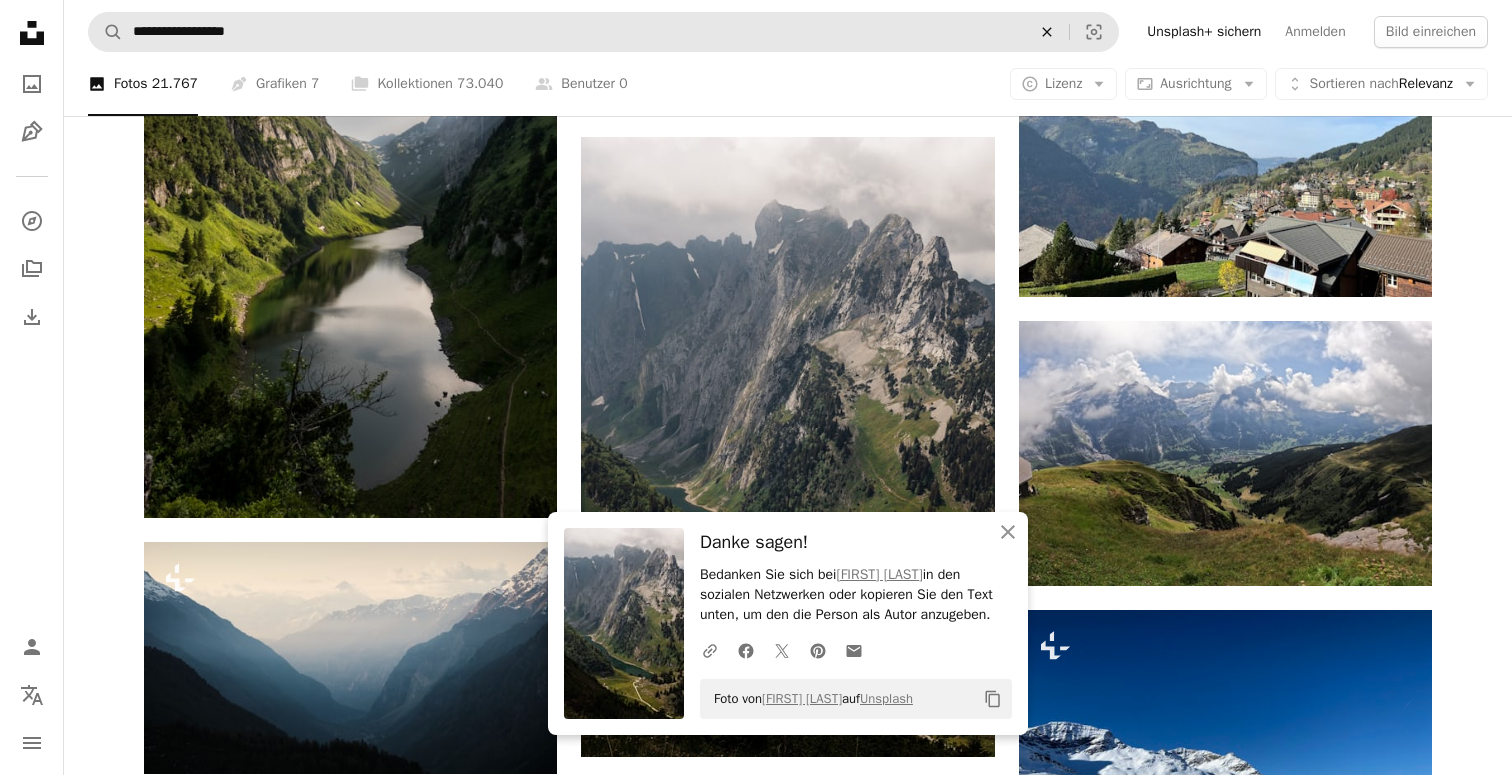click on "An X shape" 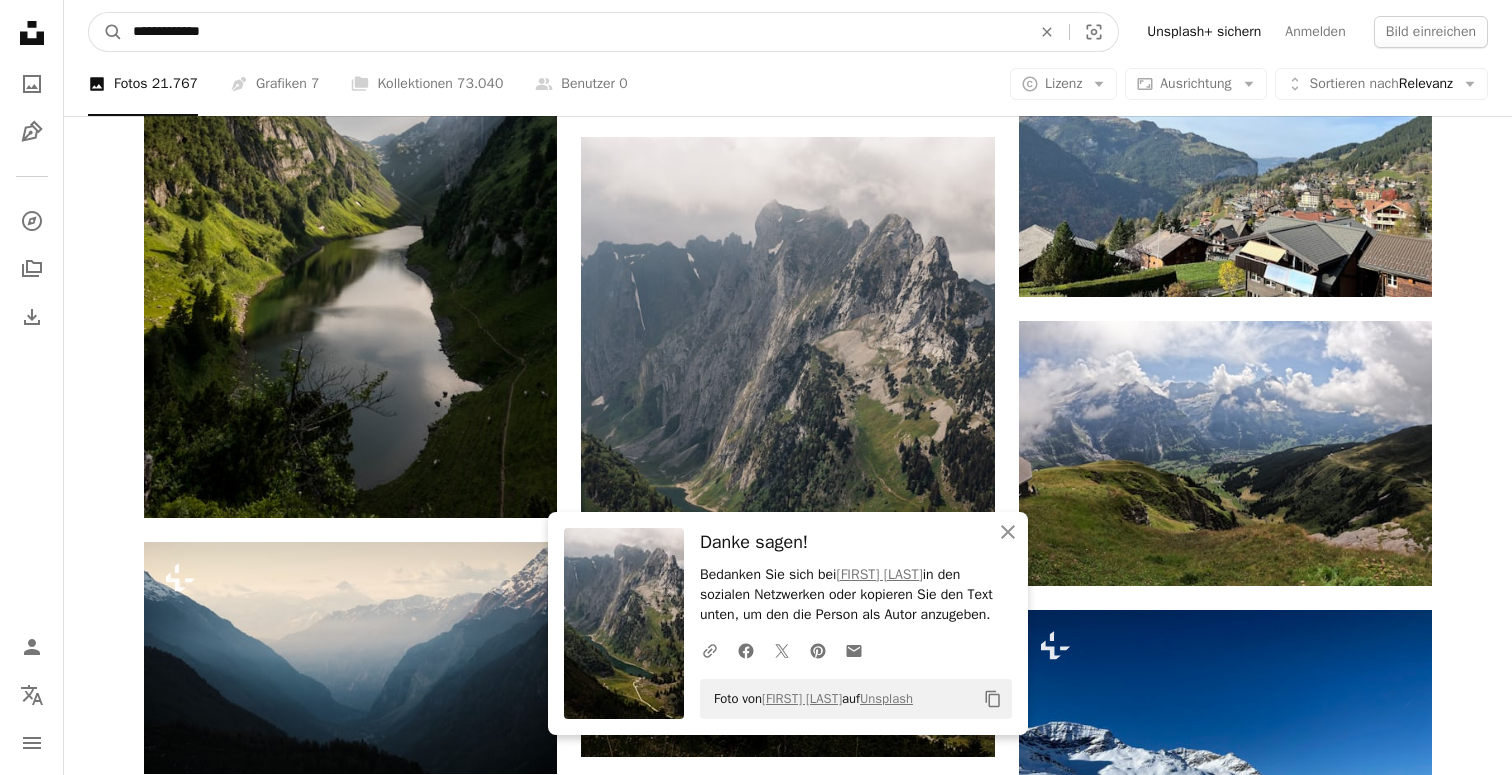 type on "**********" 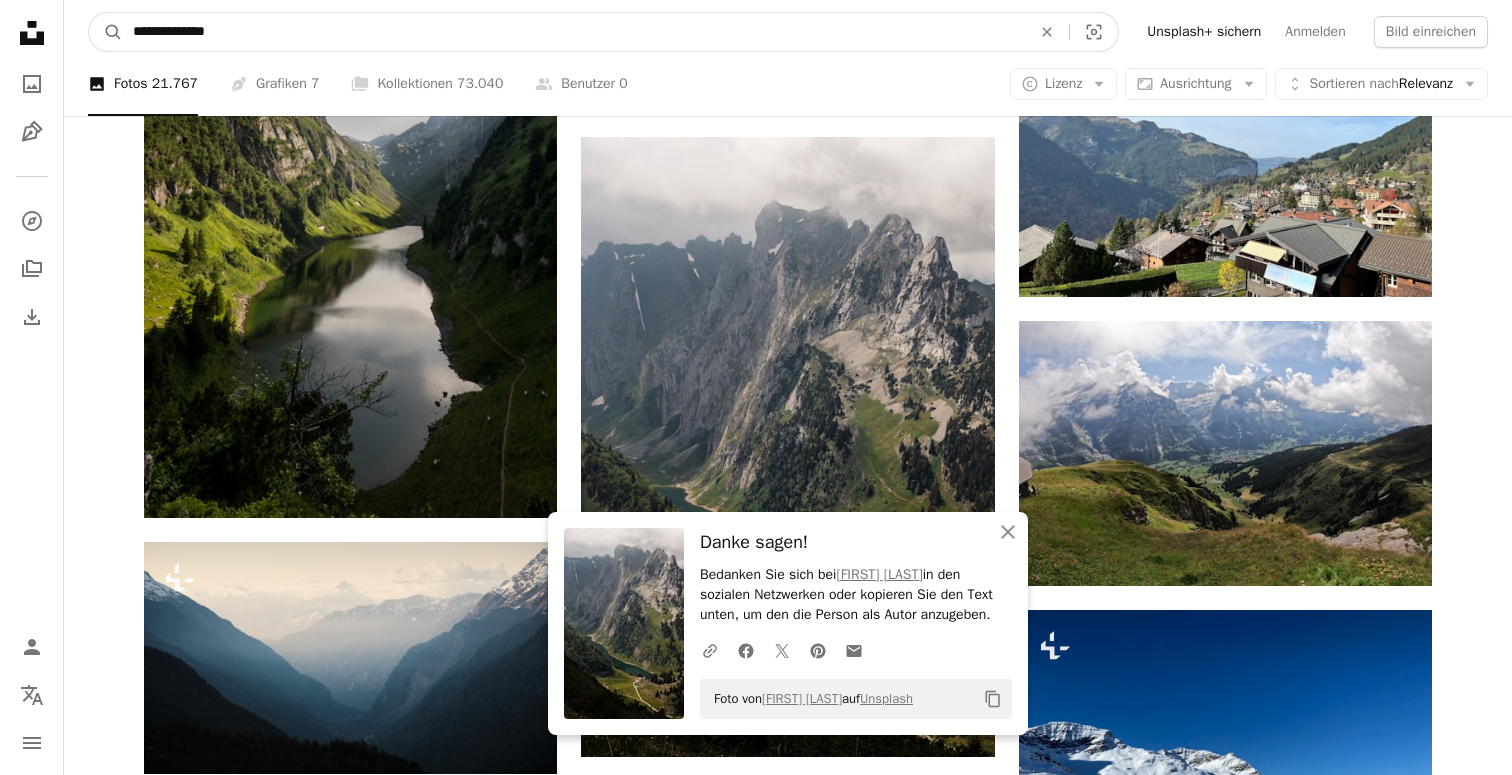 click on "A magnifying glass" at bounding box center [106, 32] 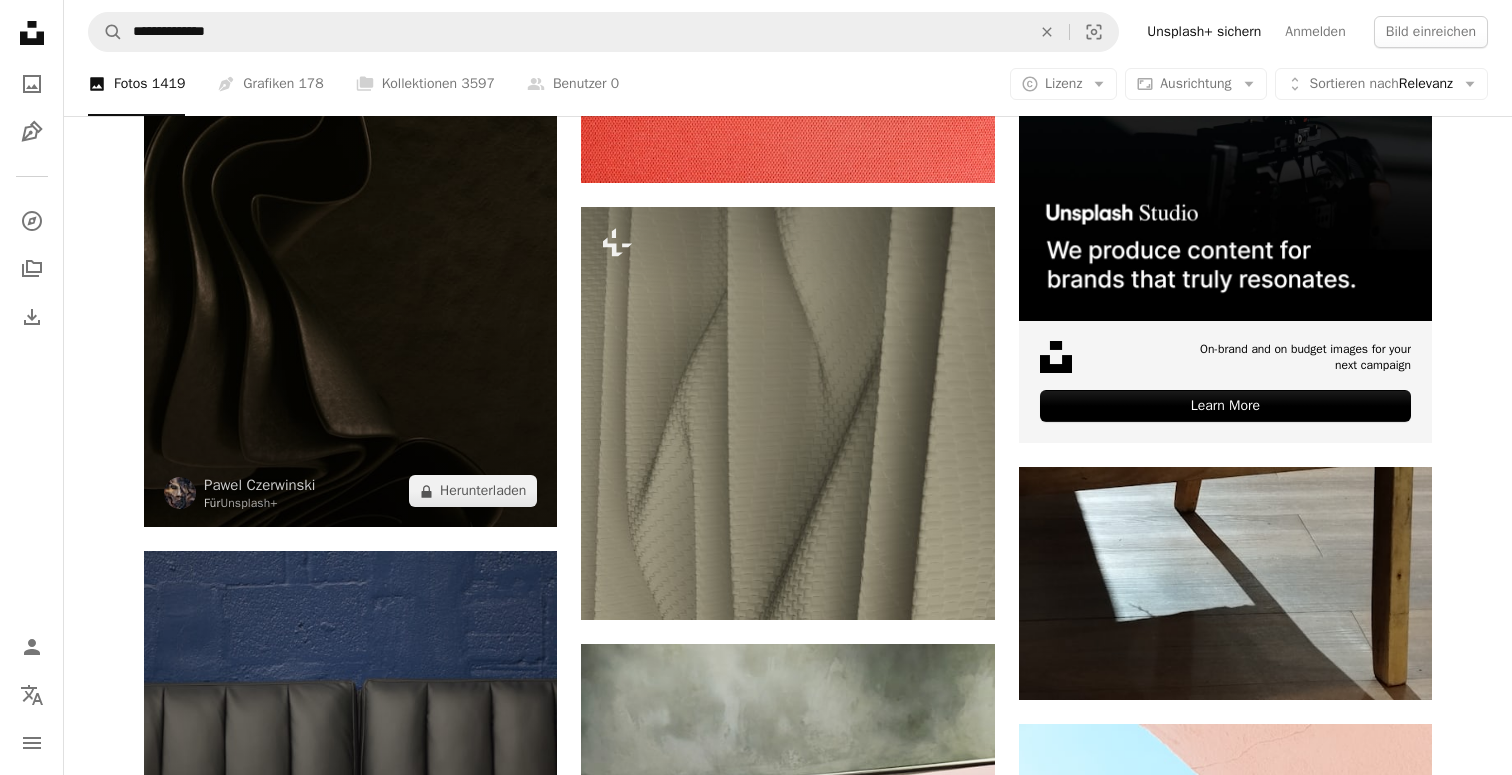 scroll, scrollTop: 698, scrollLeft: 0, axis: vertical 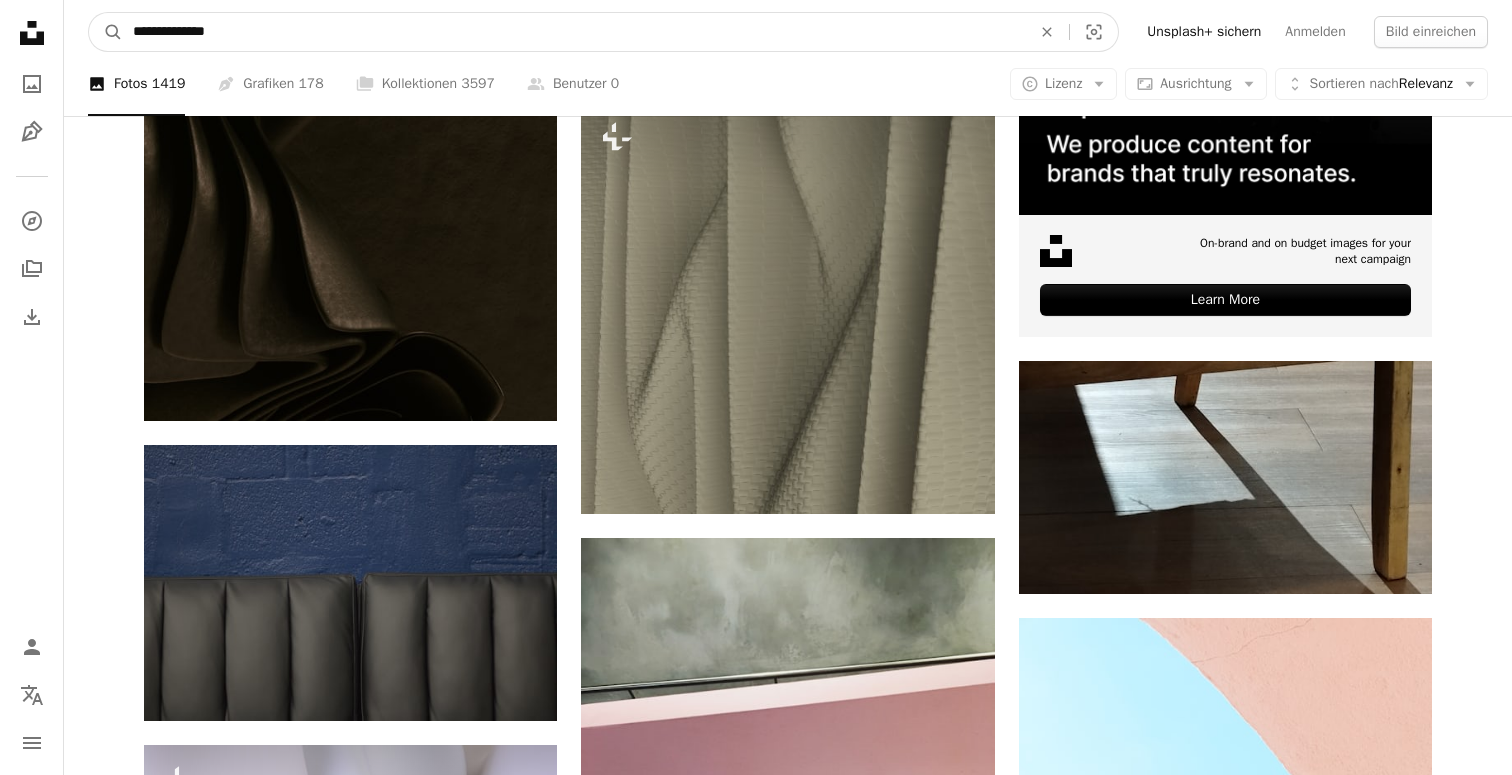 drag, startPoint x: 199, startPoint y: 41, endPoint x: -99, endPoint y: 12, distance: 299.40775 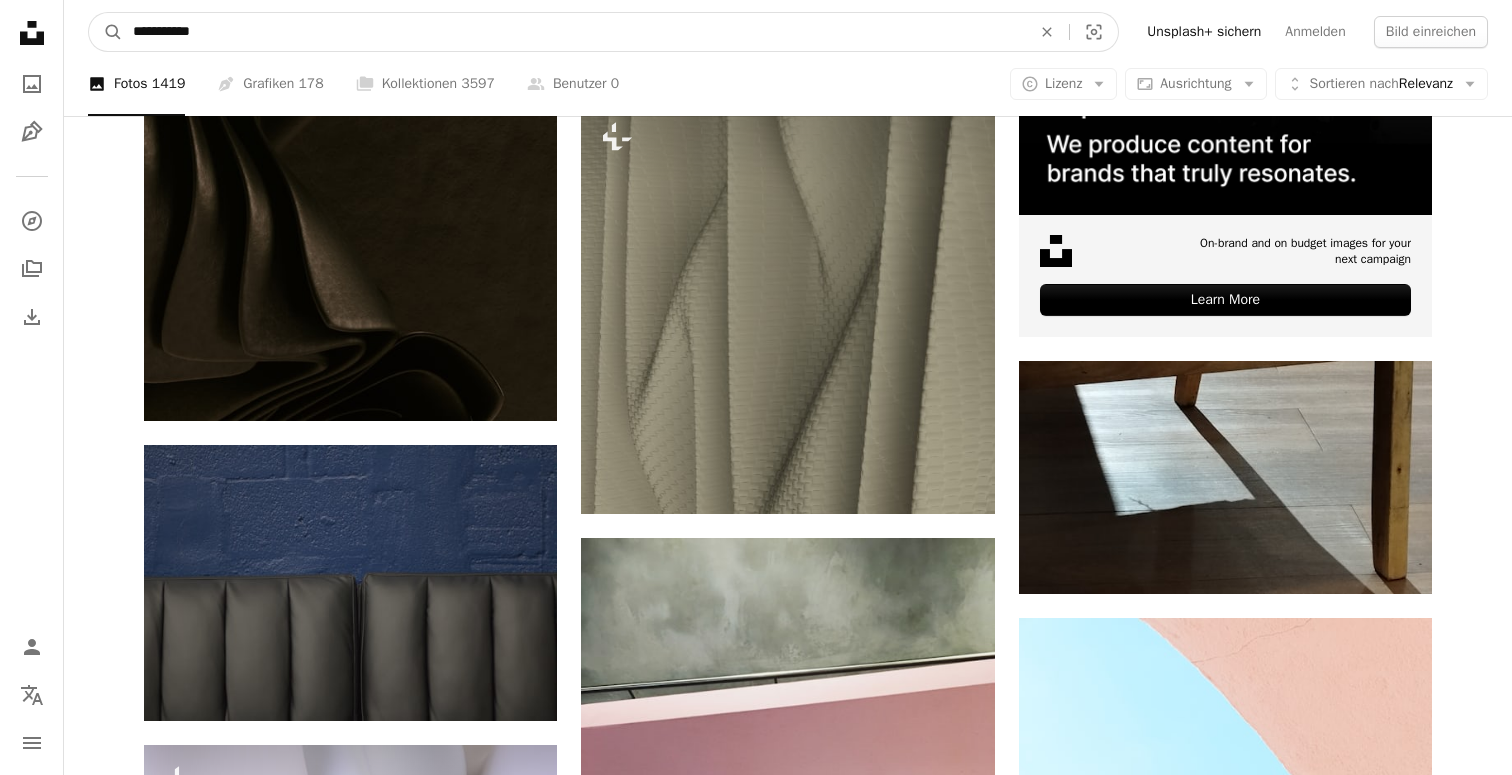 type on "**********" 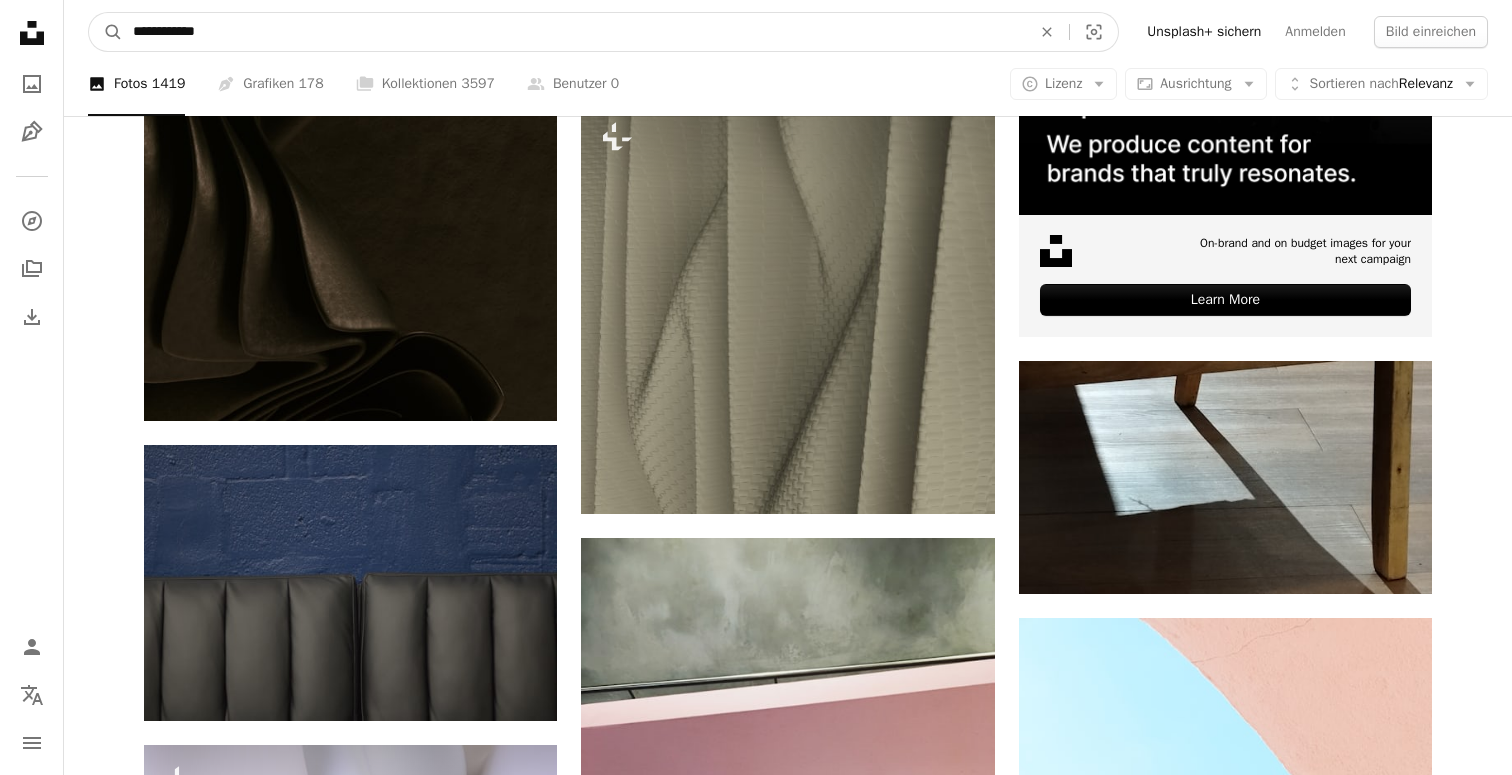 click on "A magnifying glass" at bounding box center [106, 32] 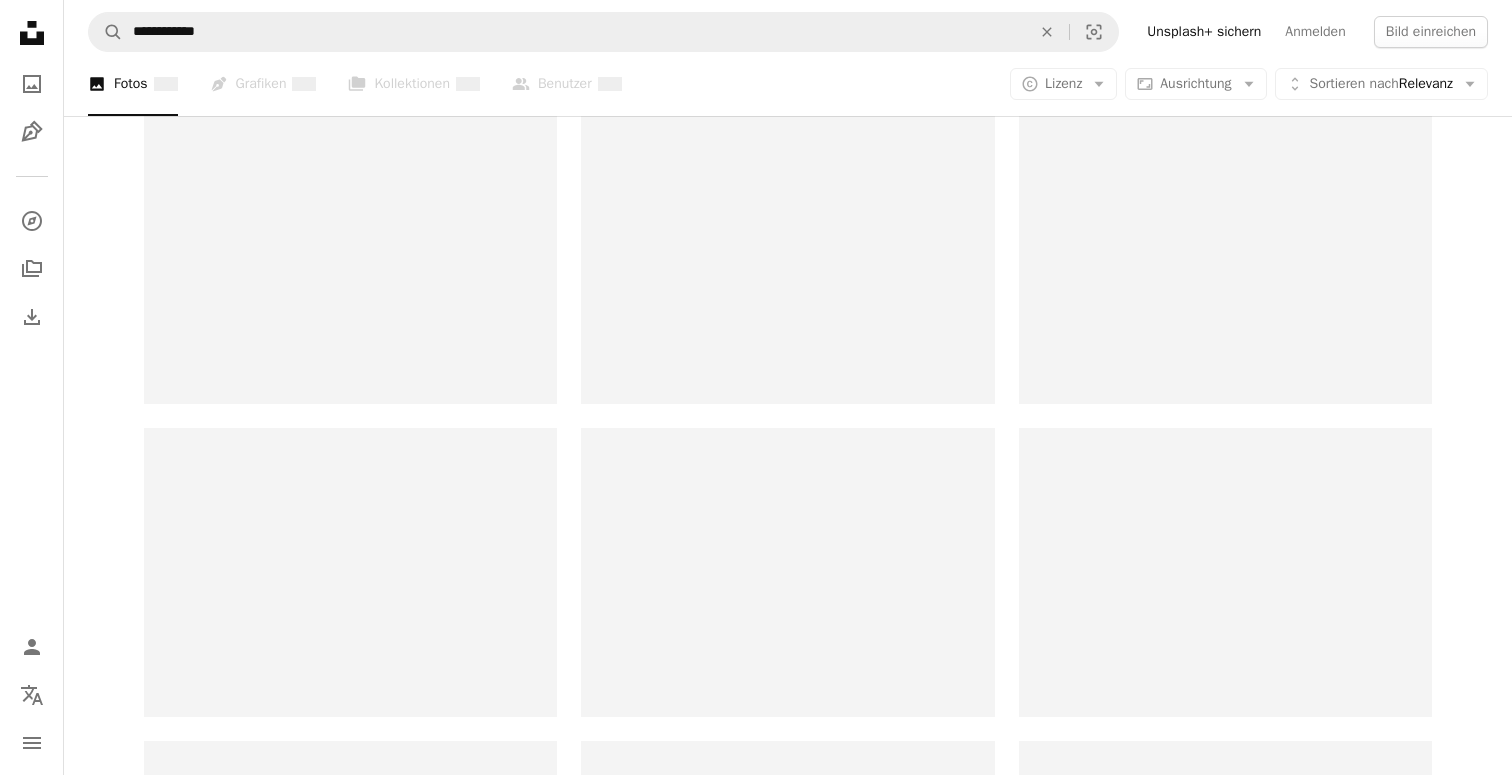 scroll, scrollTop: 0, scrollLeft: 0, axis: both 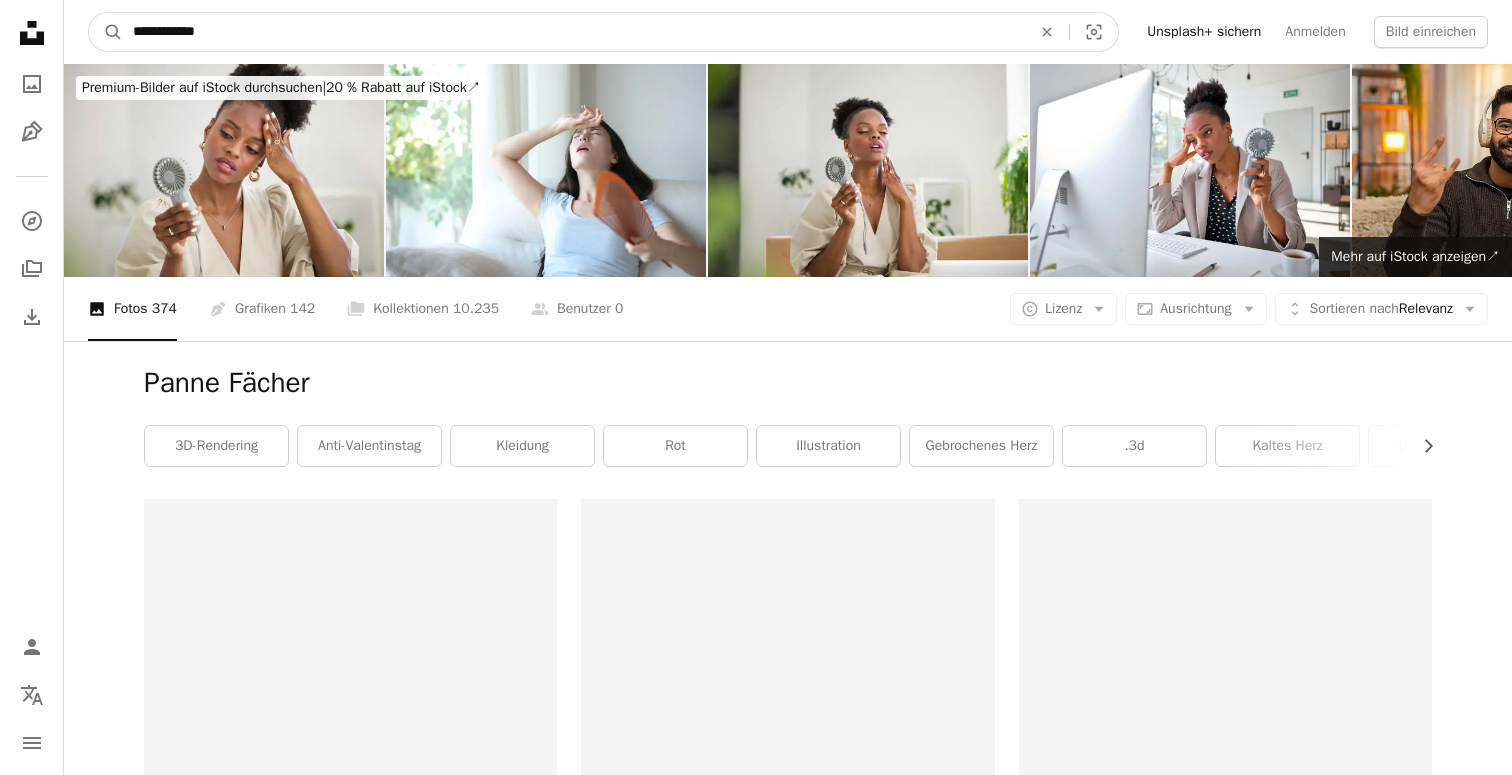 click on "**********" at bounding box center [574, 32] 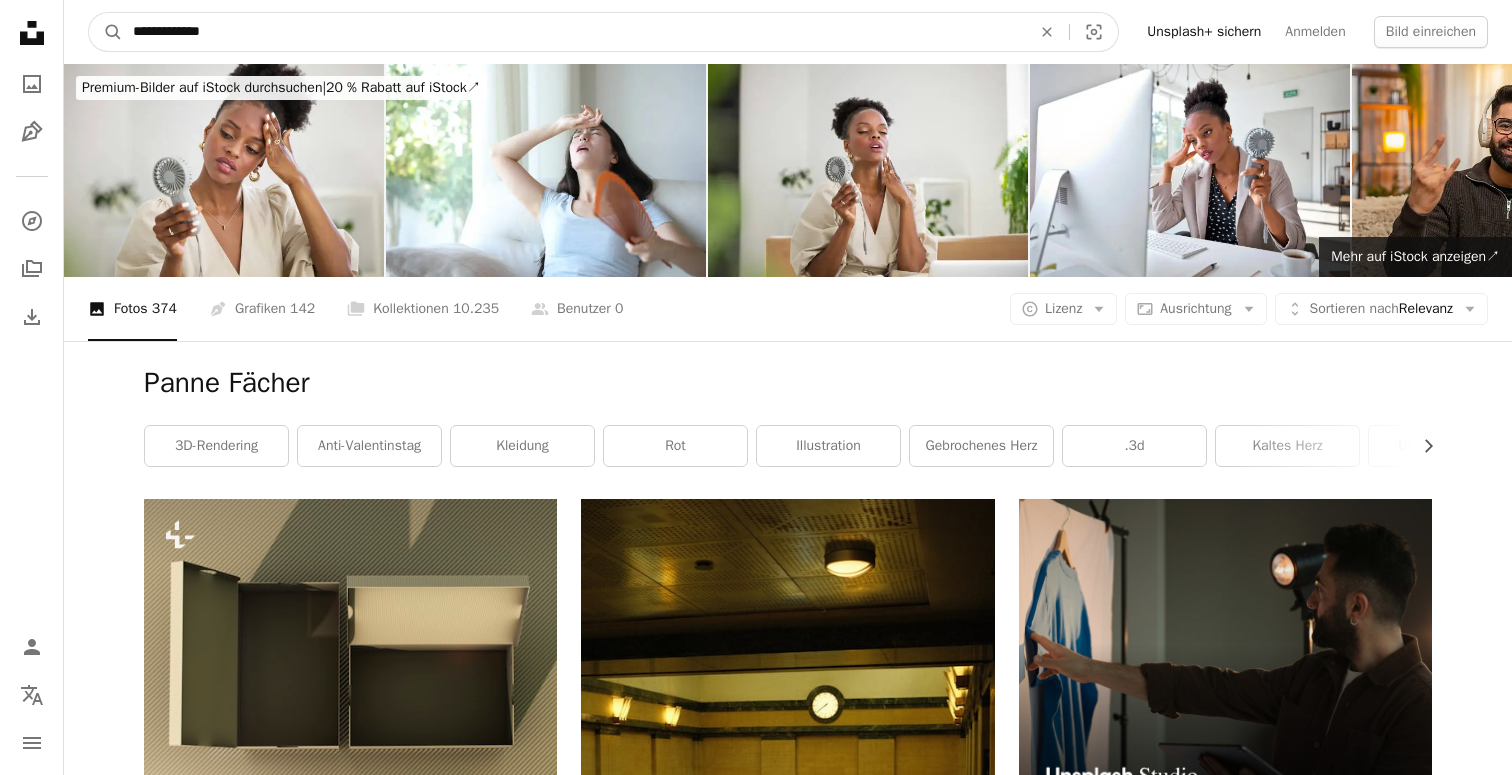 type on "**********" 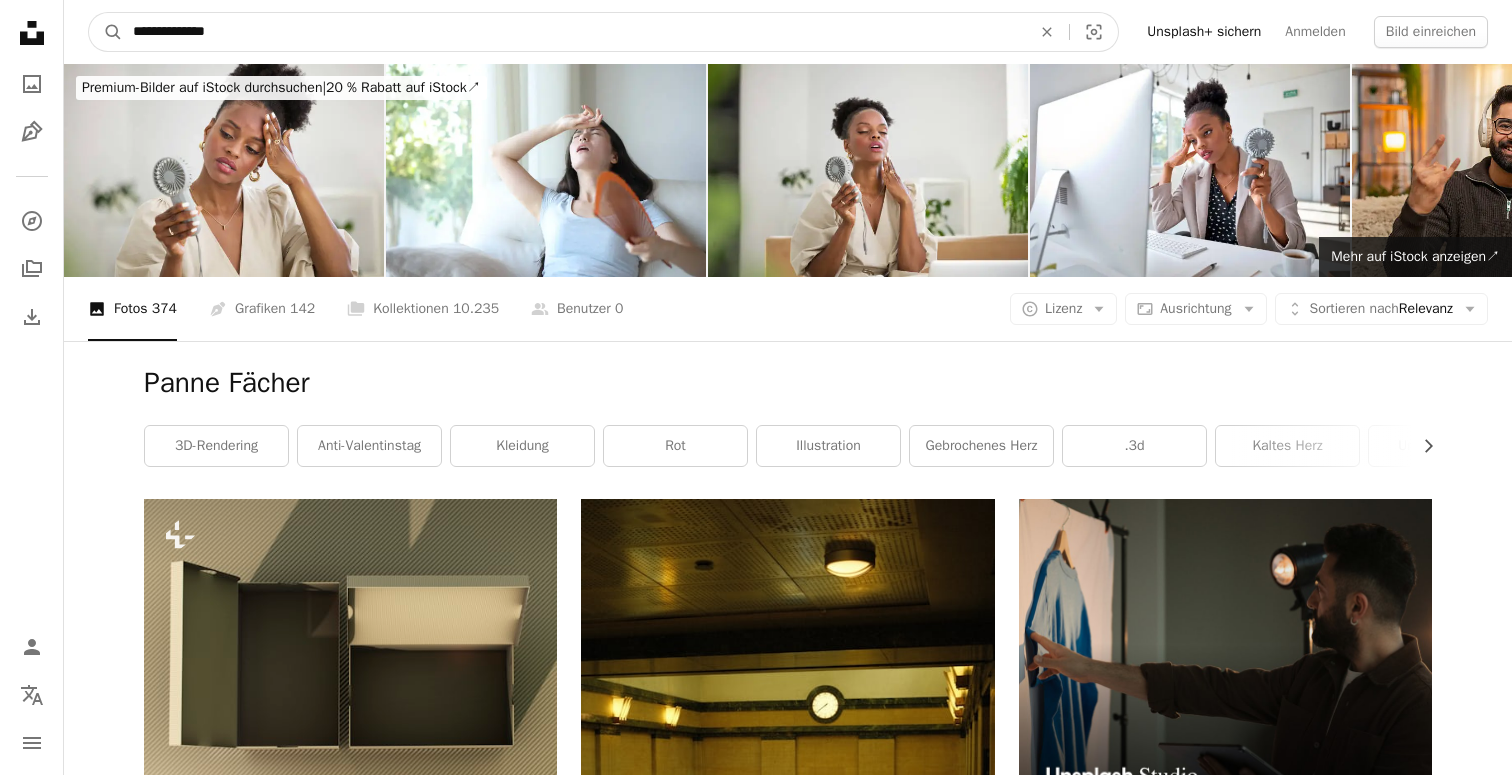 click on "A magnifying glass" at bounding box center (106, 32) 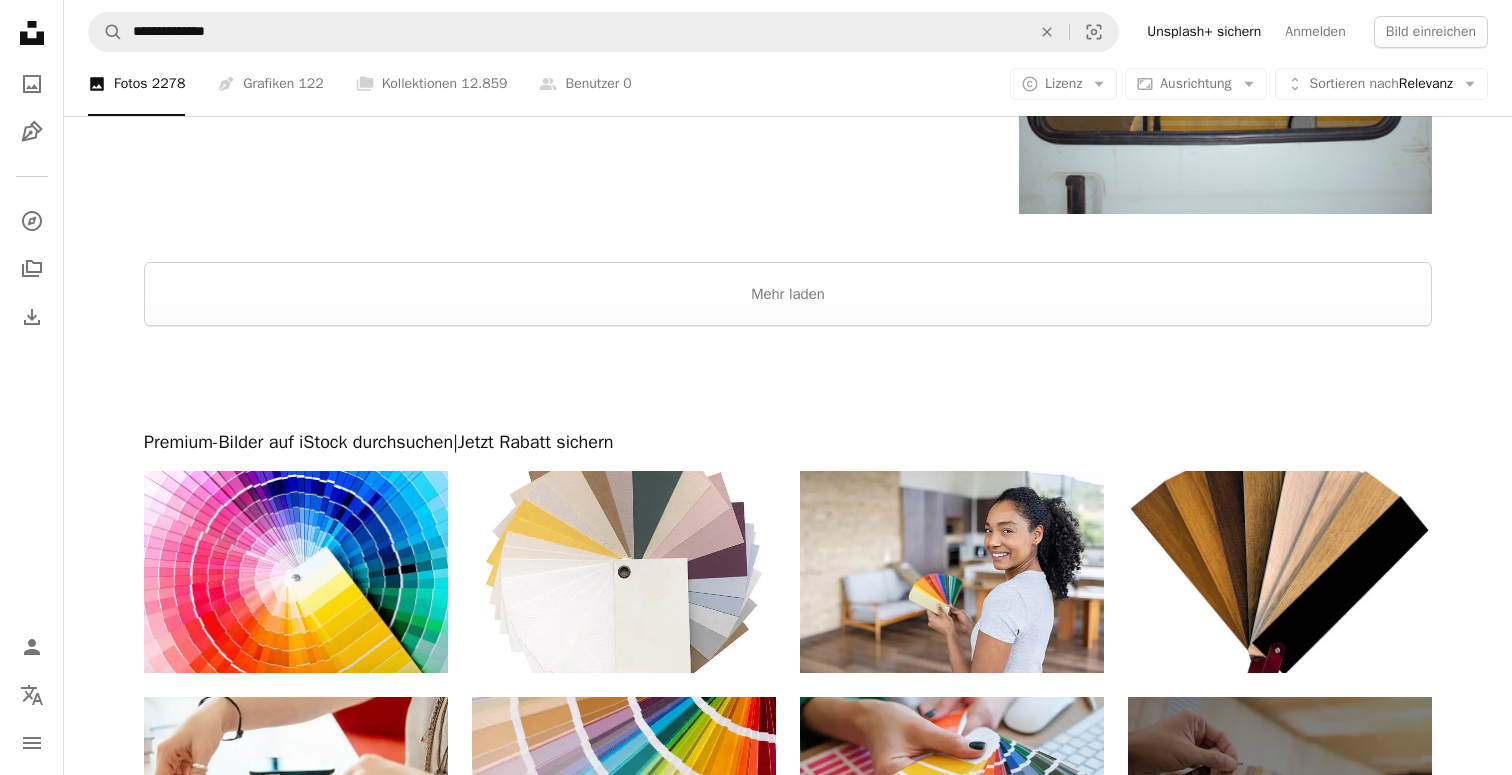 scroll, scrollTop: 3610, scrollLeft: 0, axis: vertical 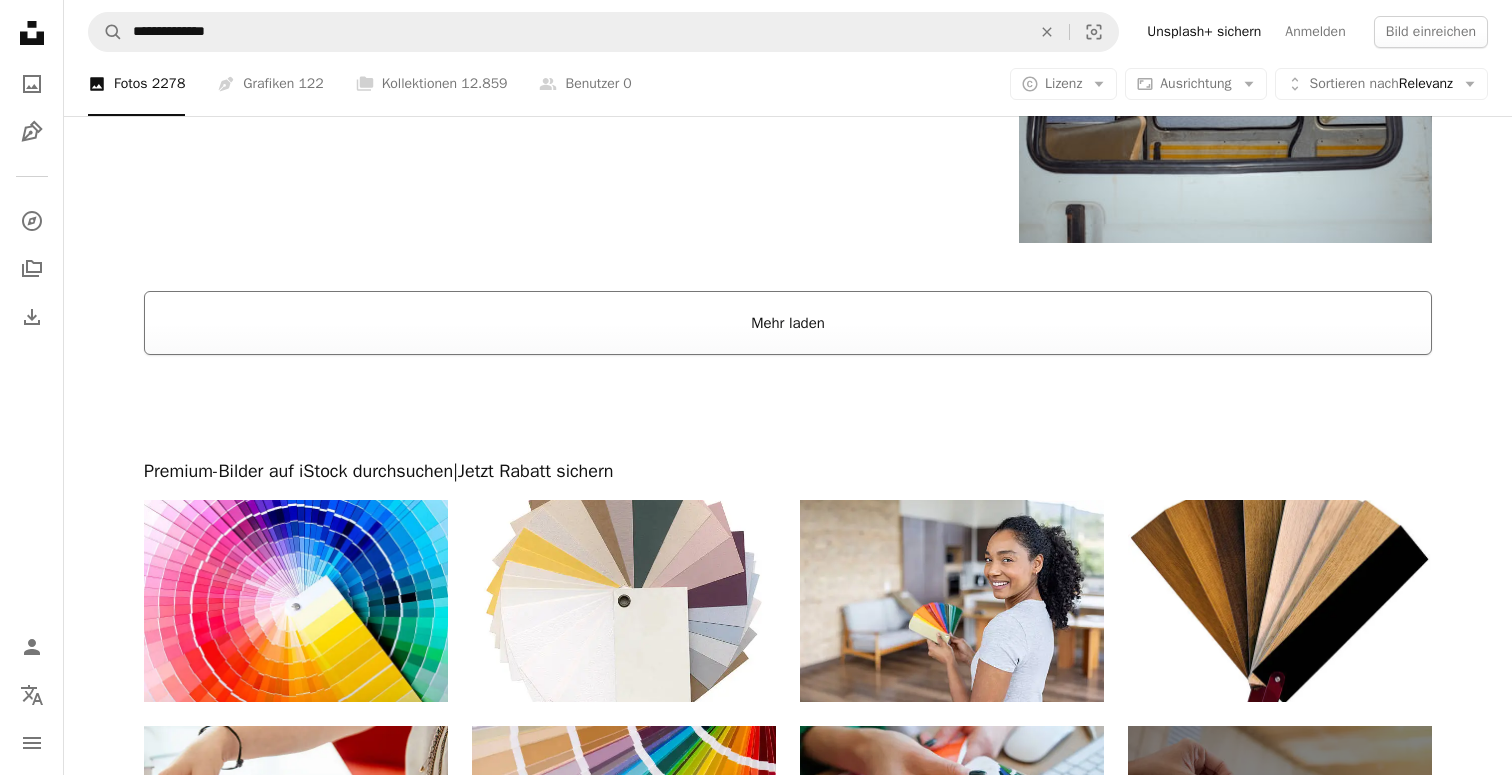 click on "Mehr laden" at bounding box center [788, 323] 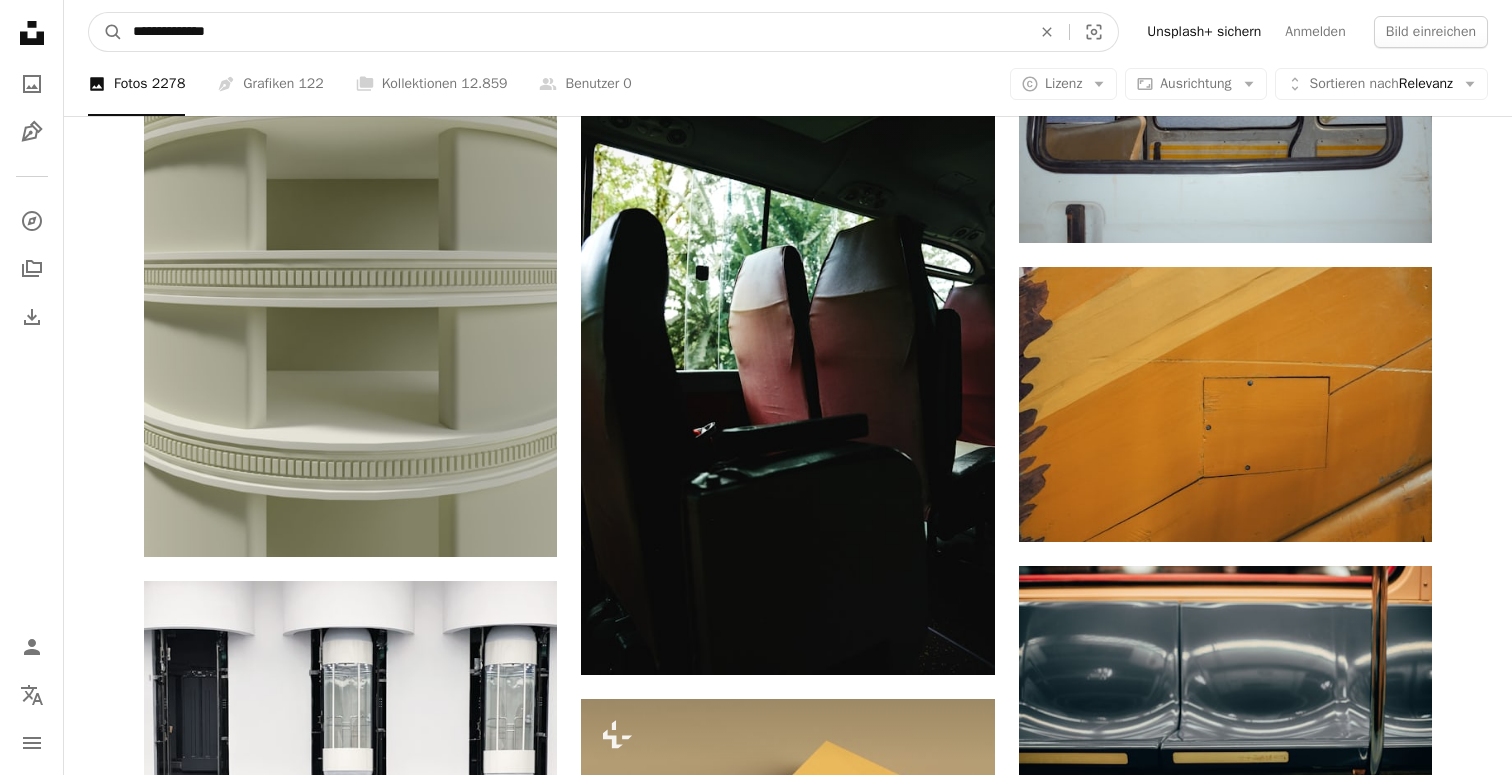 click on "**********" at bounding box center (574, 32) 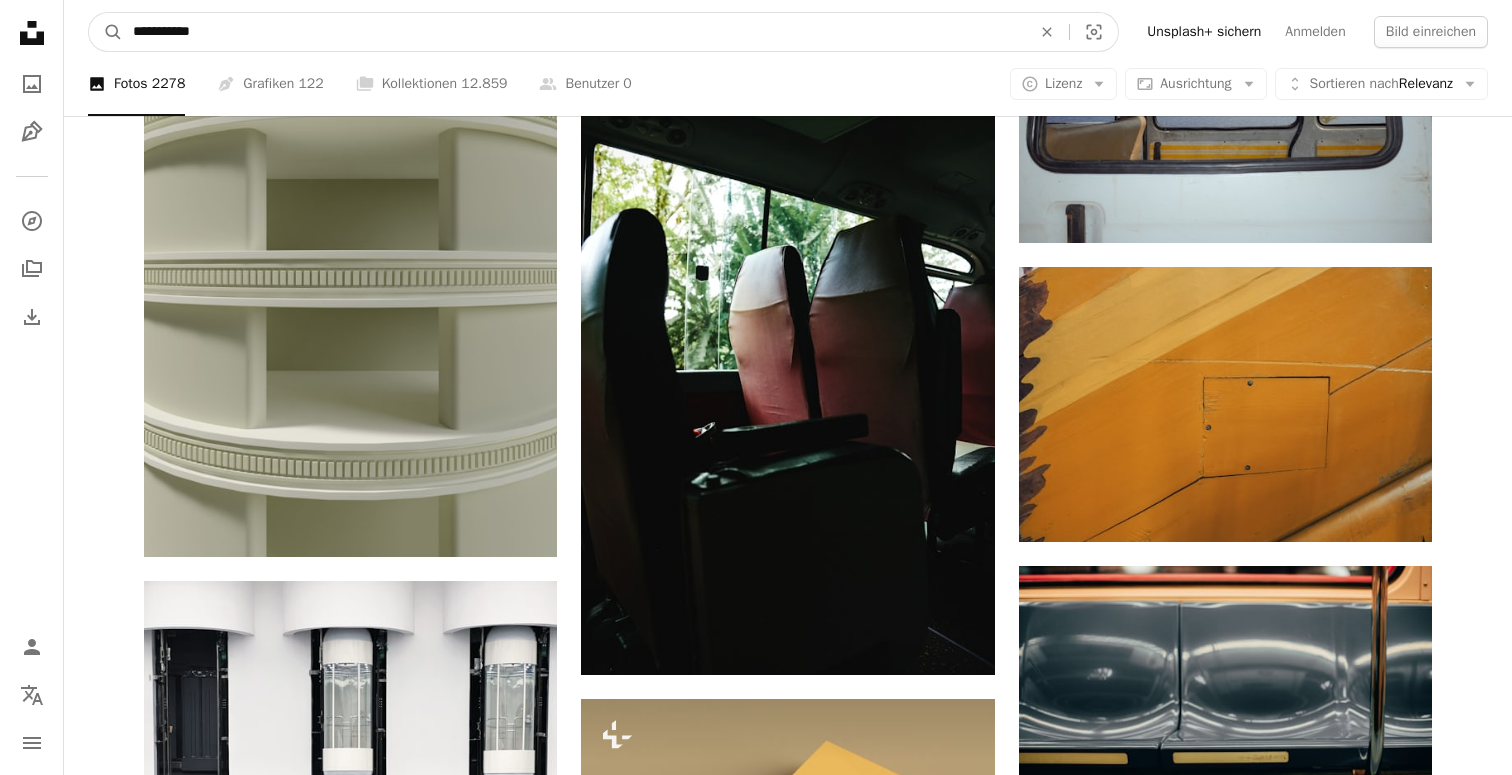 type on "**********" 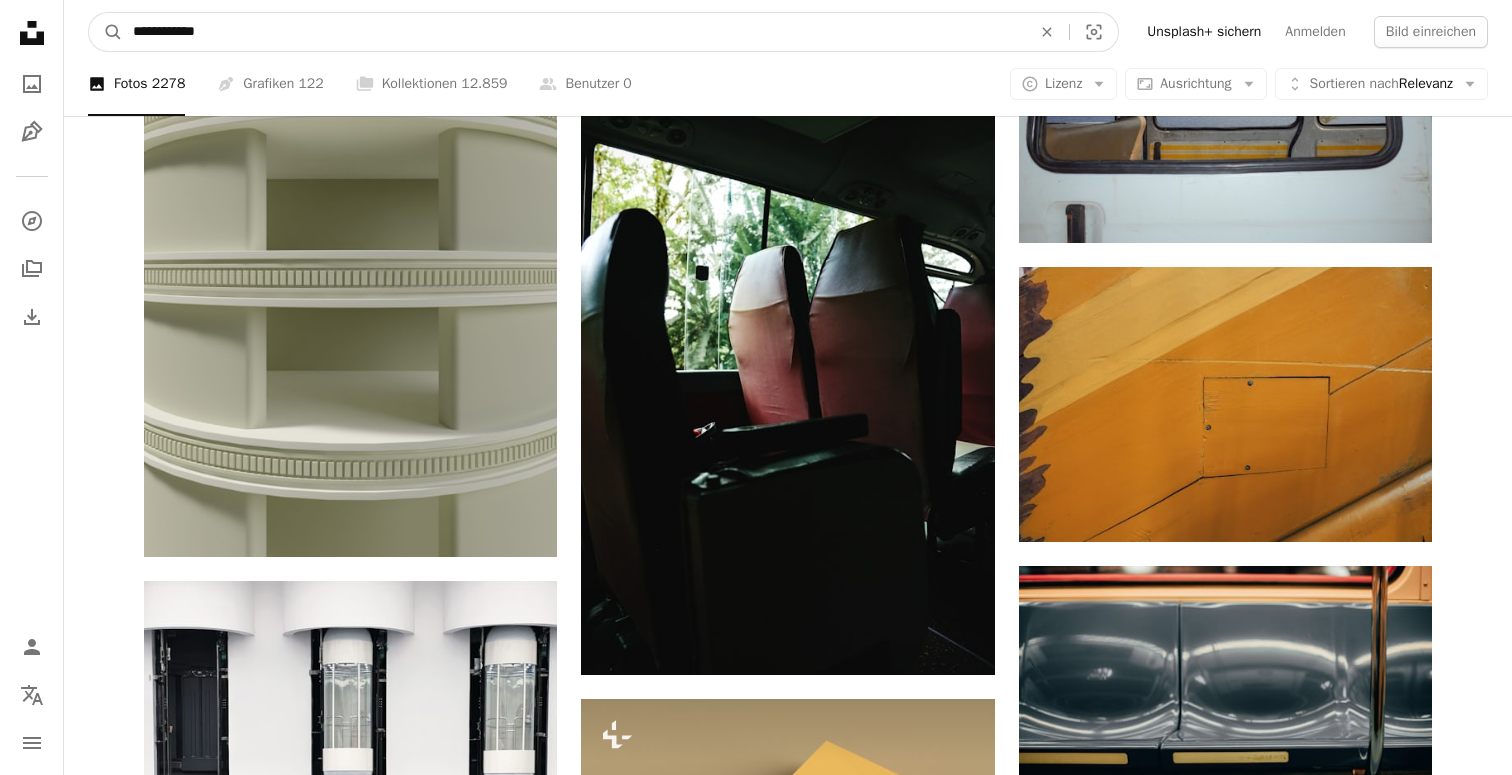 click on "A magnifying glass" at bounding box center [106, 32] 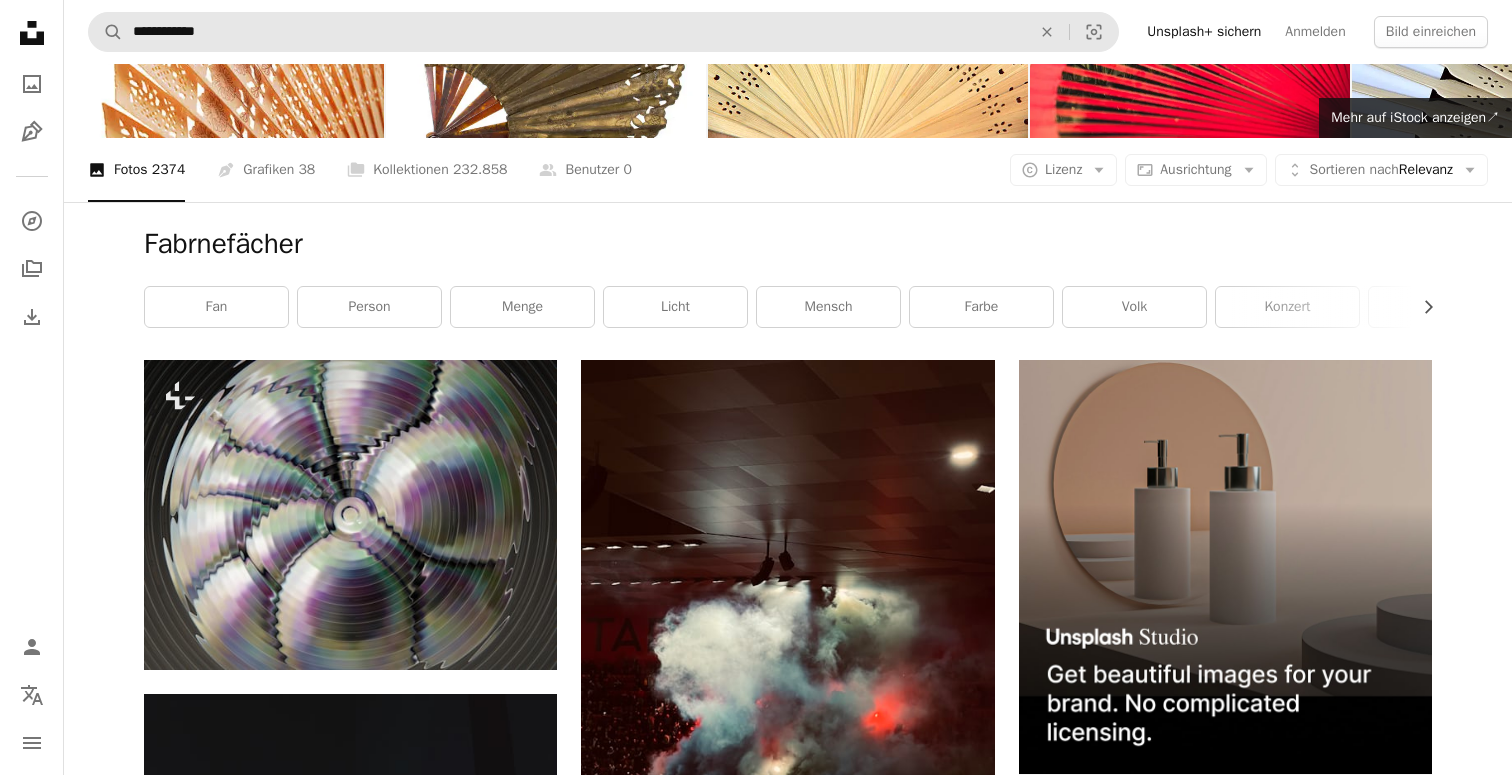 scroll, scrollTop: 140, scrollLeft: 0, axis: vertical 